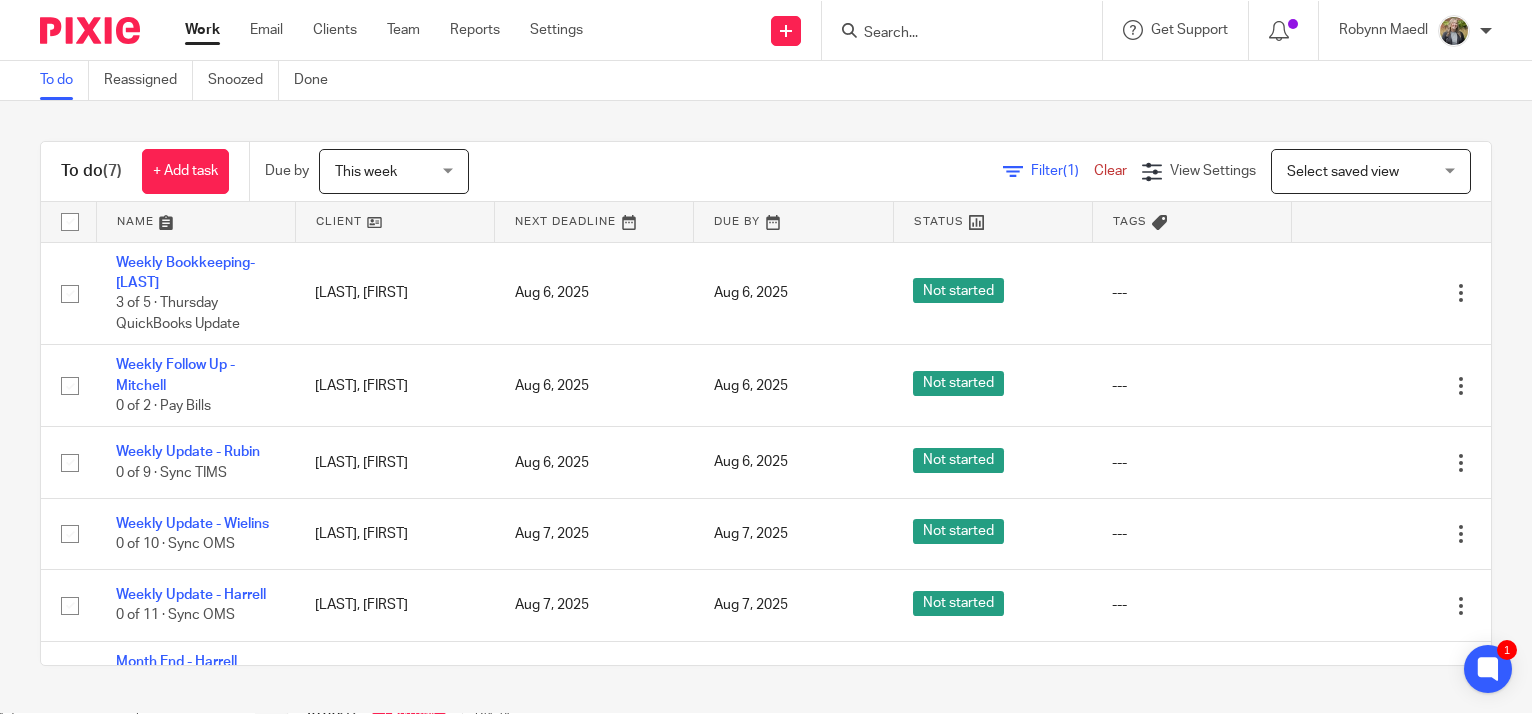 scroll, scrollTop: 0, scrollLeft: 0, axis: both 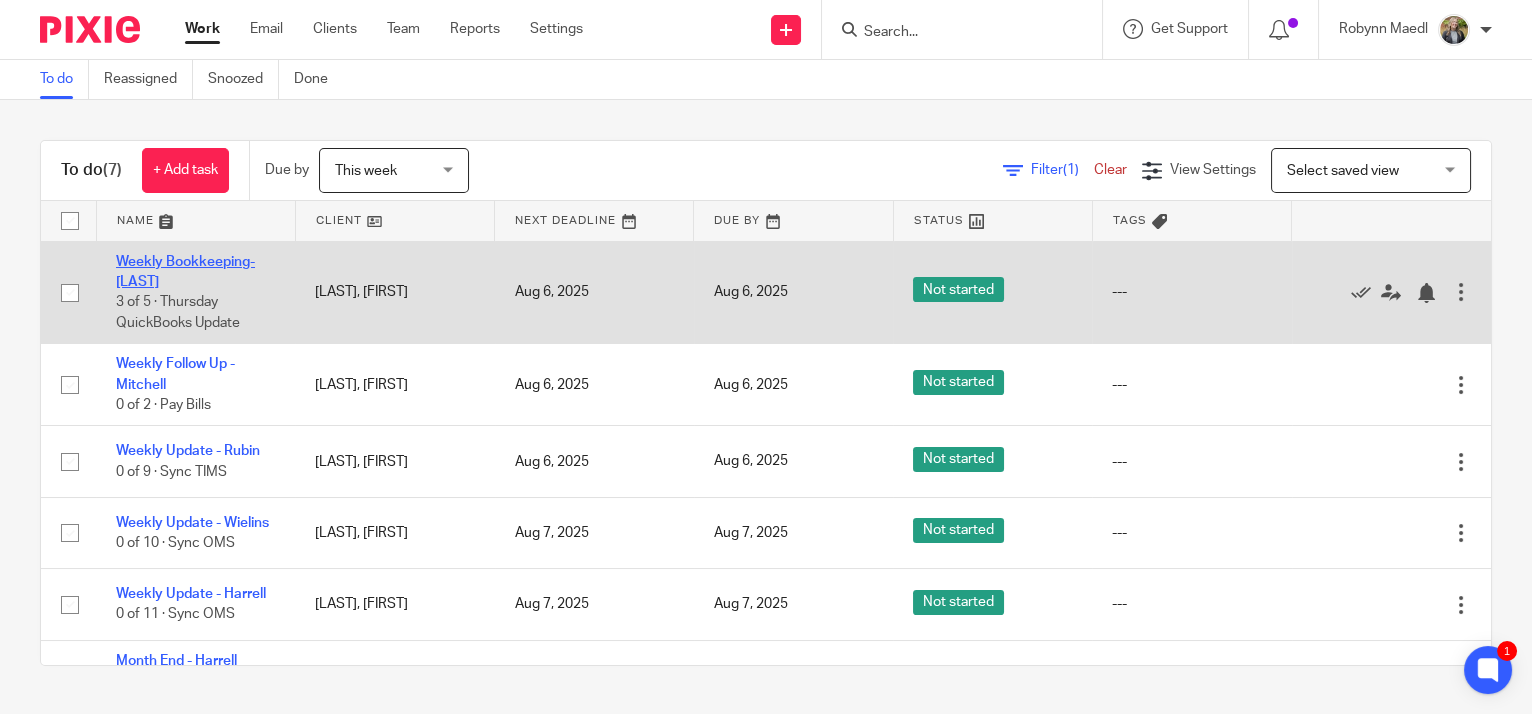click on "Weekly Bookkeeping- [LAST]" at bounding box center [185, 272] 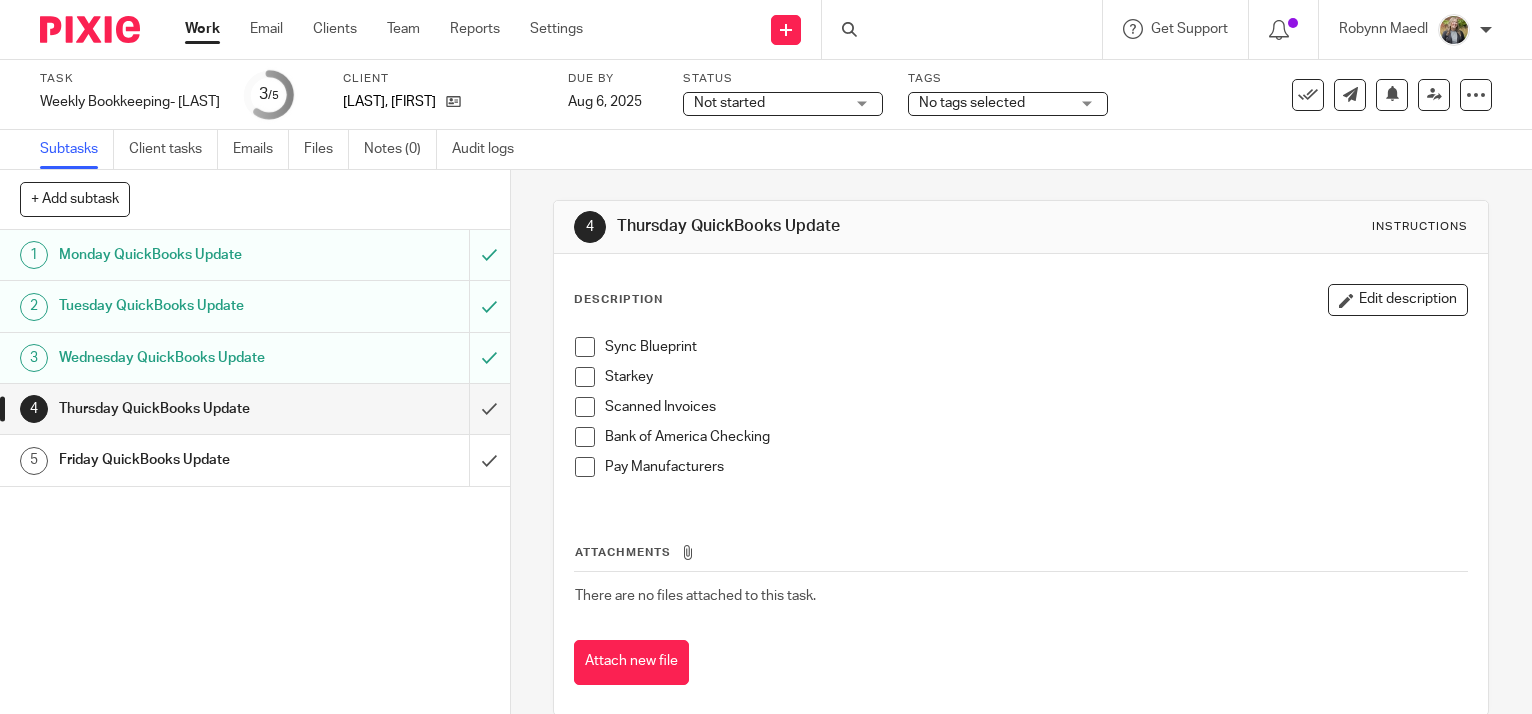 scroll, scrollTop: 0, scrollLeft: 0, axis: both 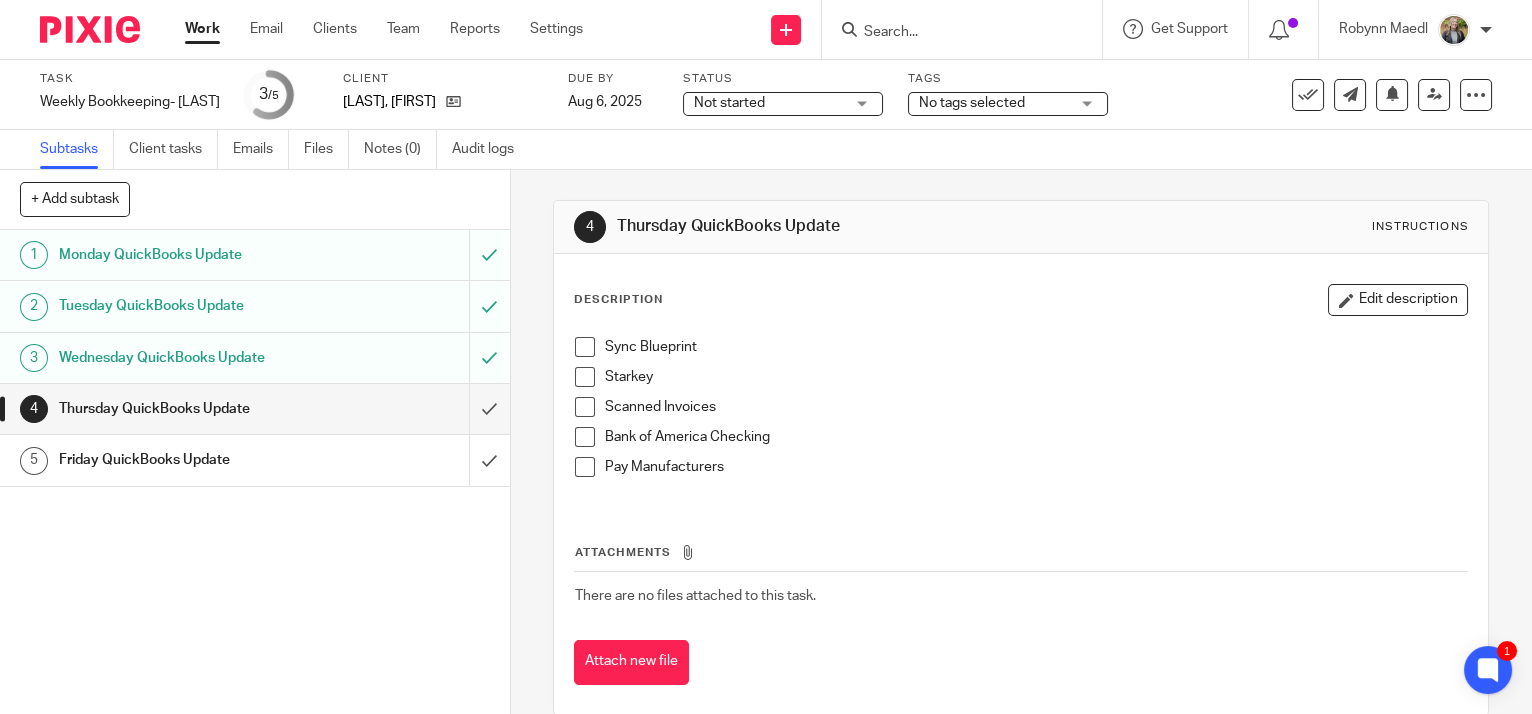 click at bounding box center [585, 347] 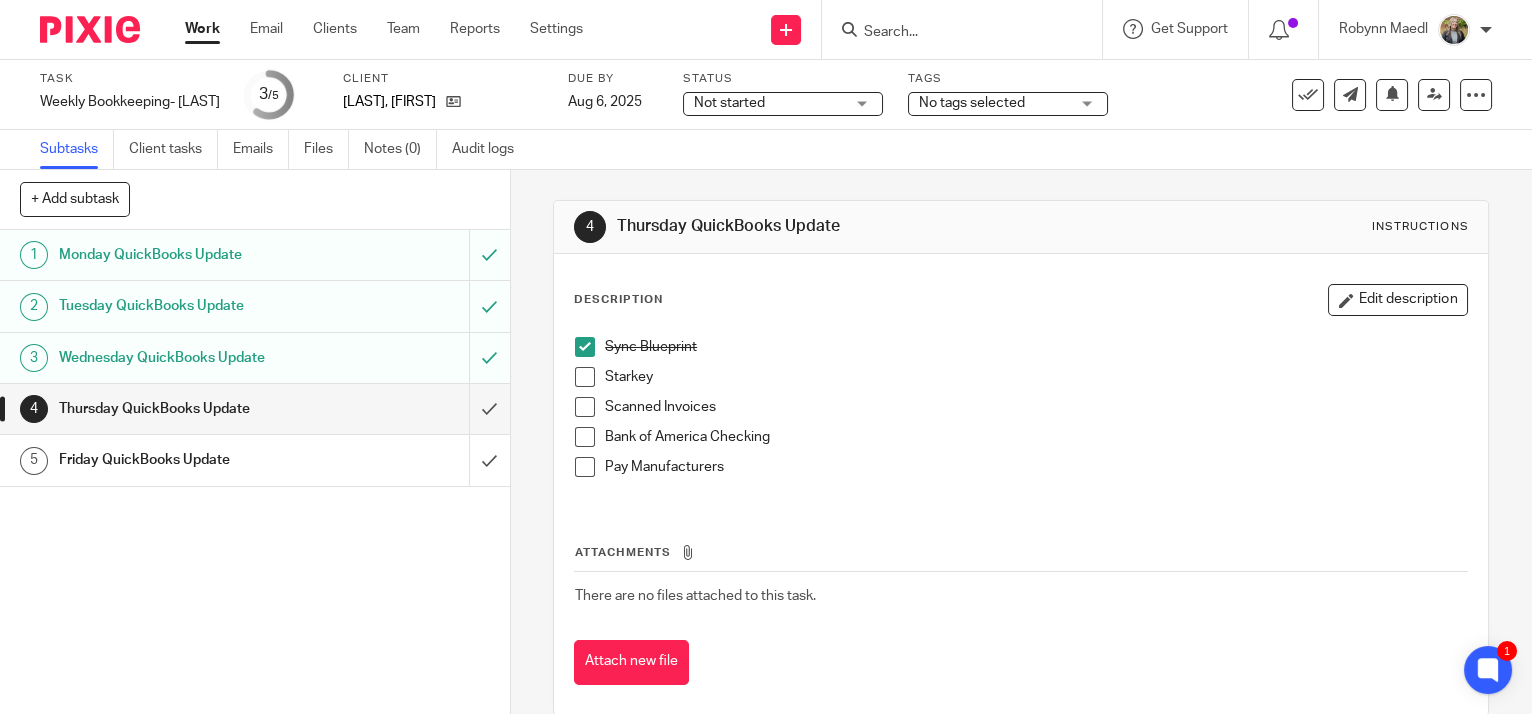 click at bounding box center [585, 407] 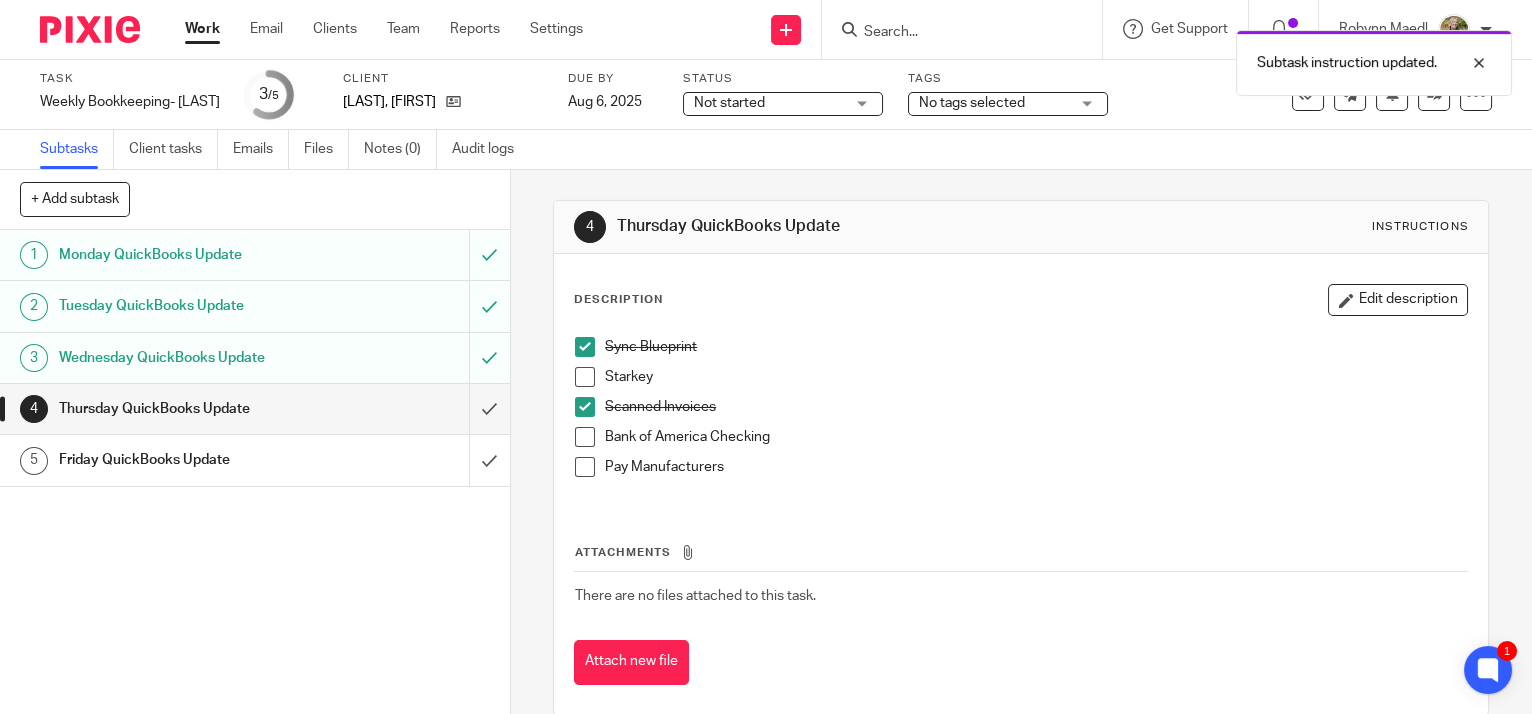 click at bounding box center (585, 377) 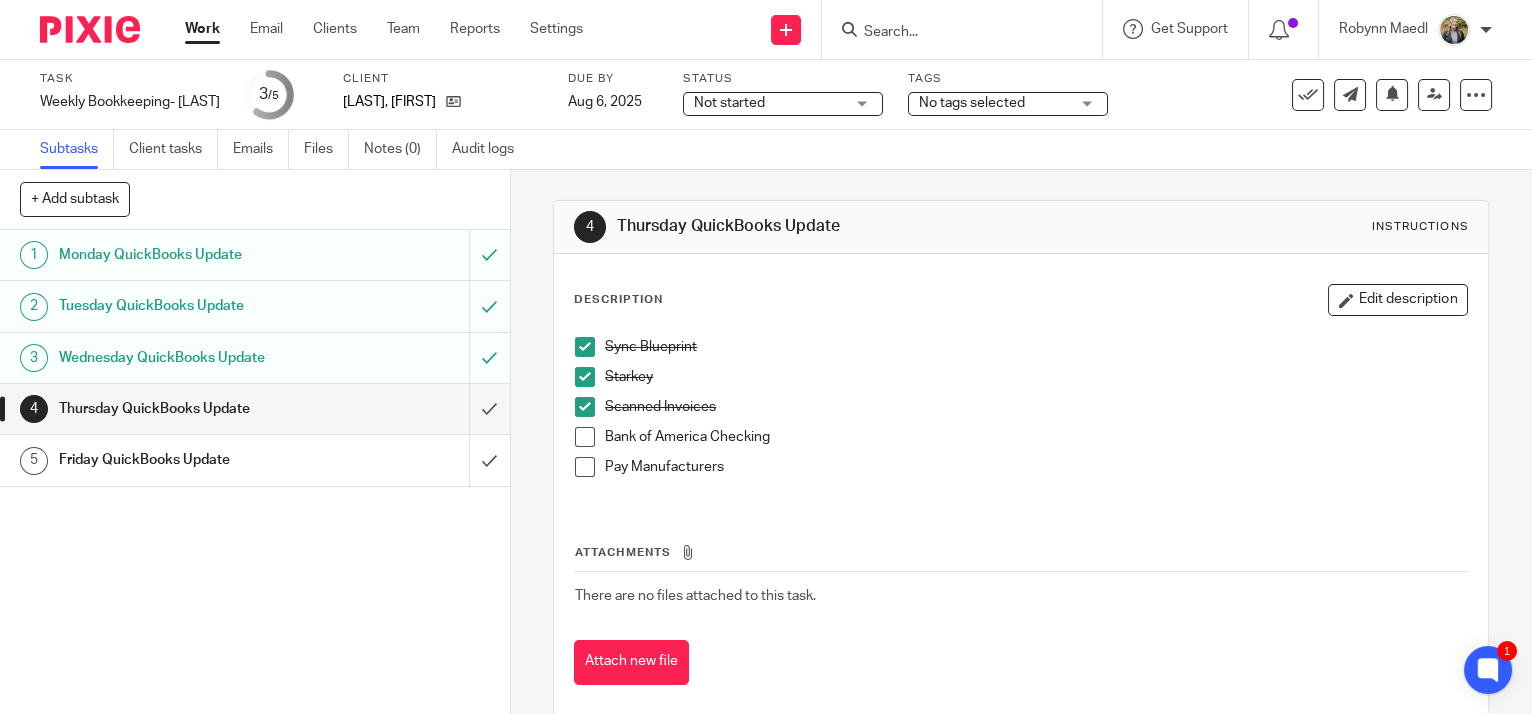click at bounding box center [585, 437] 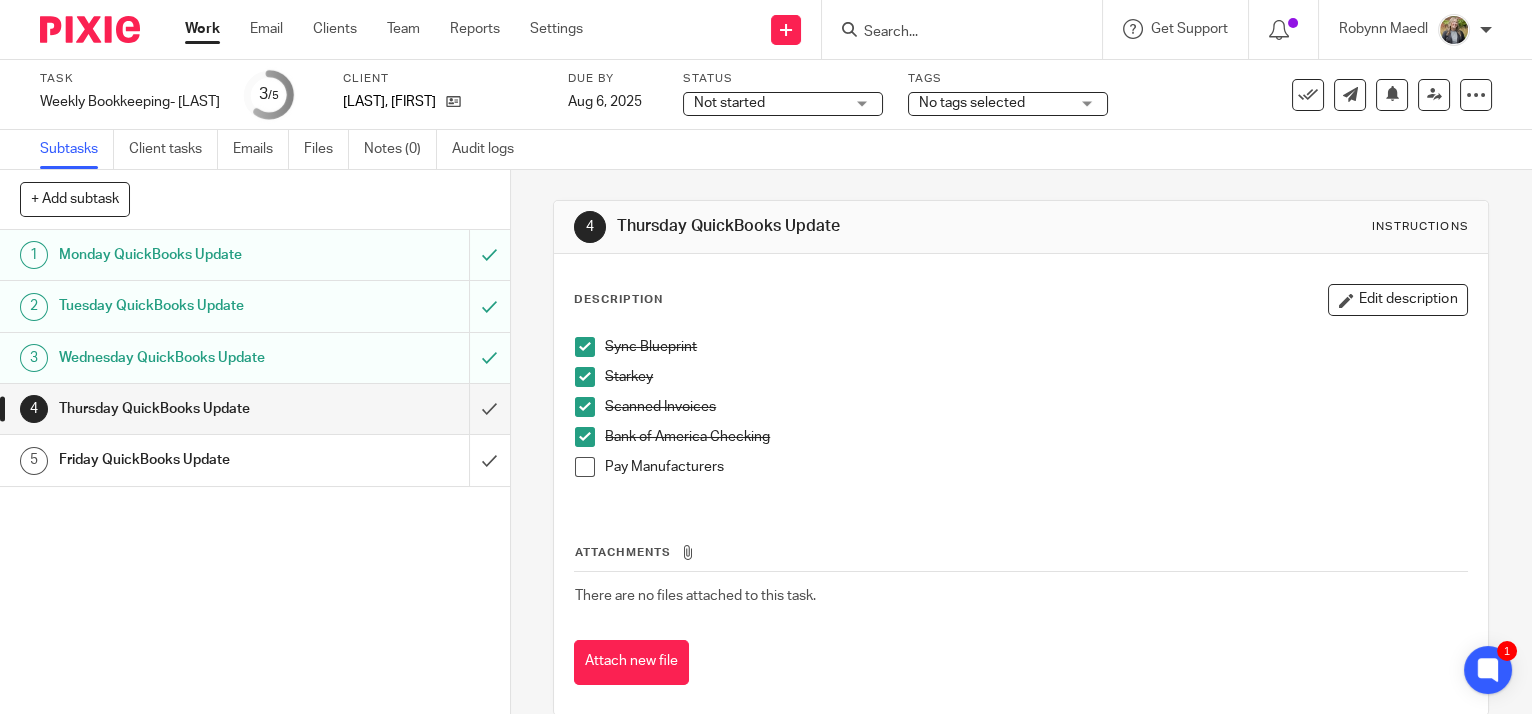 click on "Work" at bounding box center (202, 29) 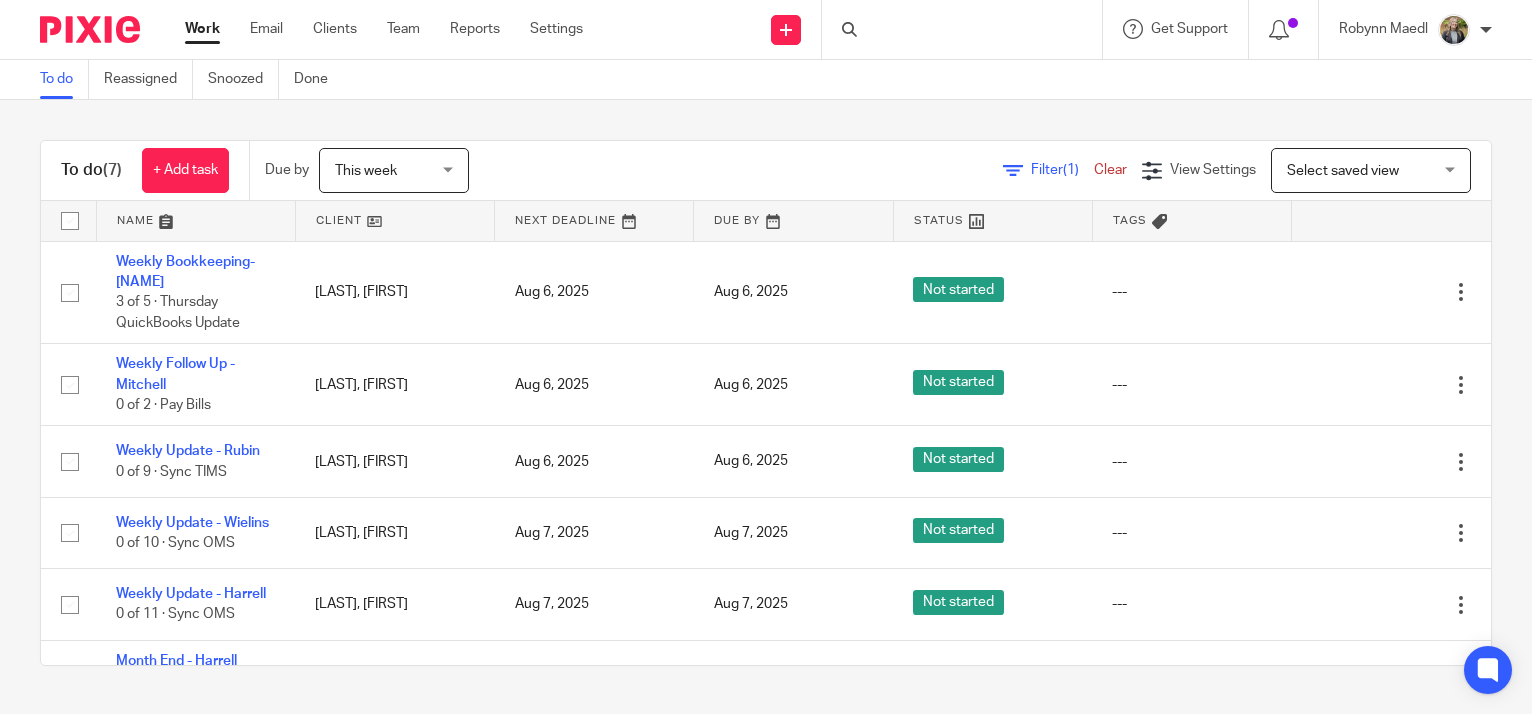 scroll, scrollTop: 0, scrollLeft: 0, axis: both 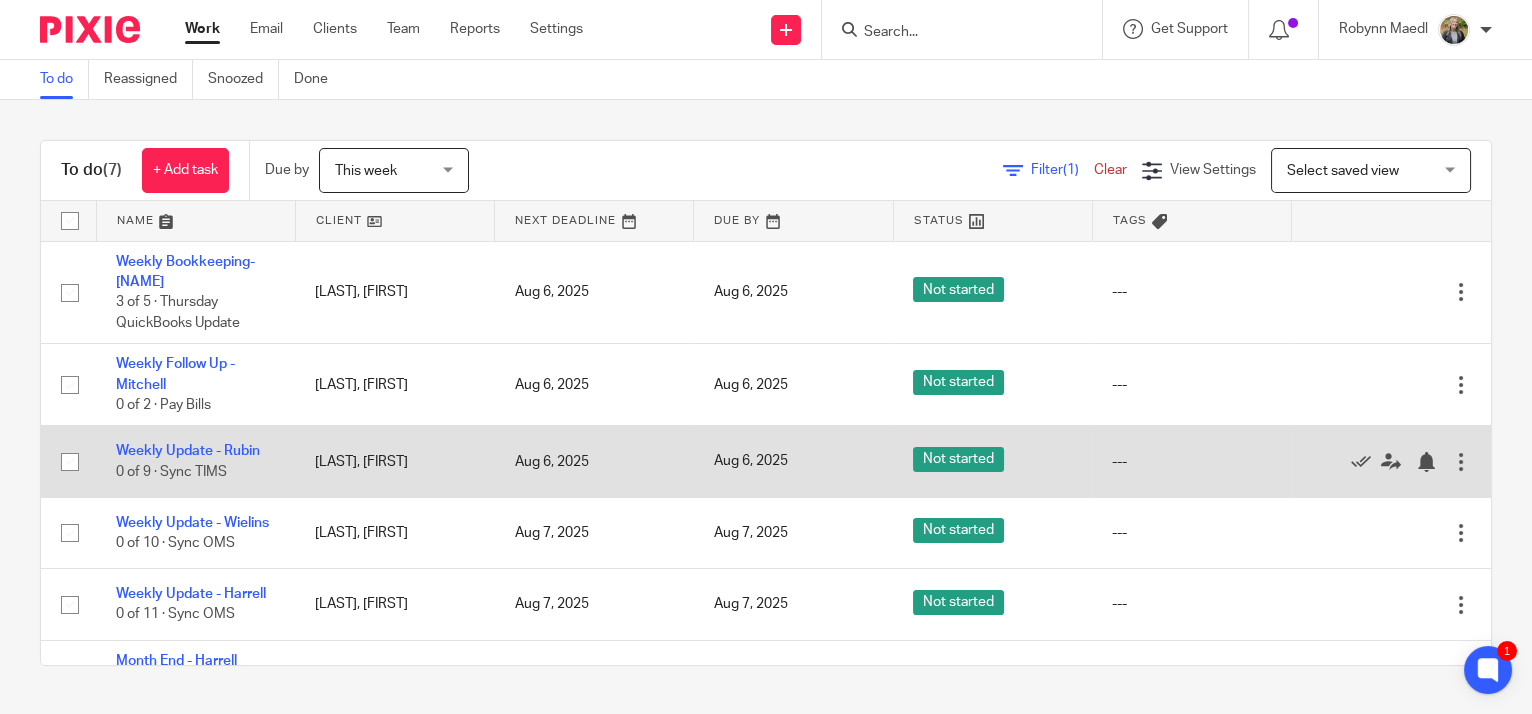 click at bounding box center [1461, 462] 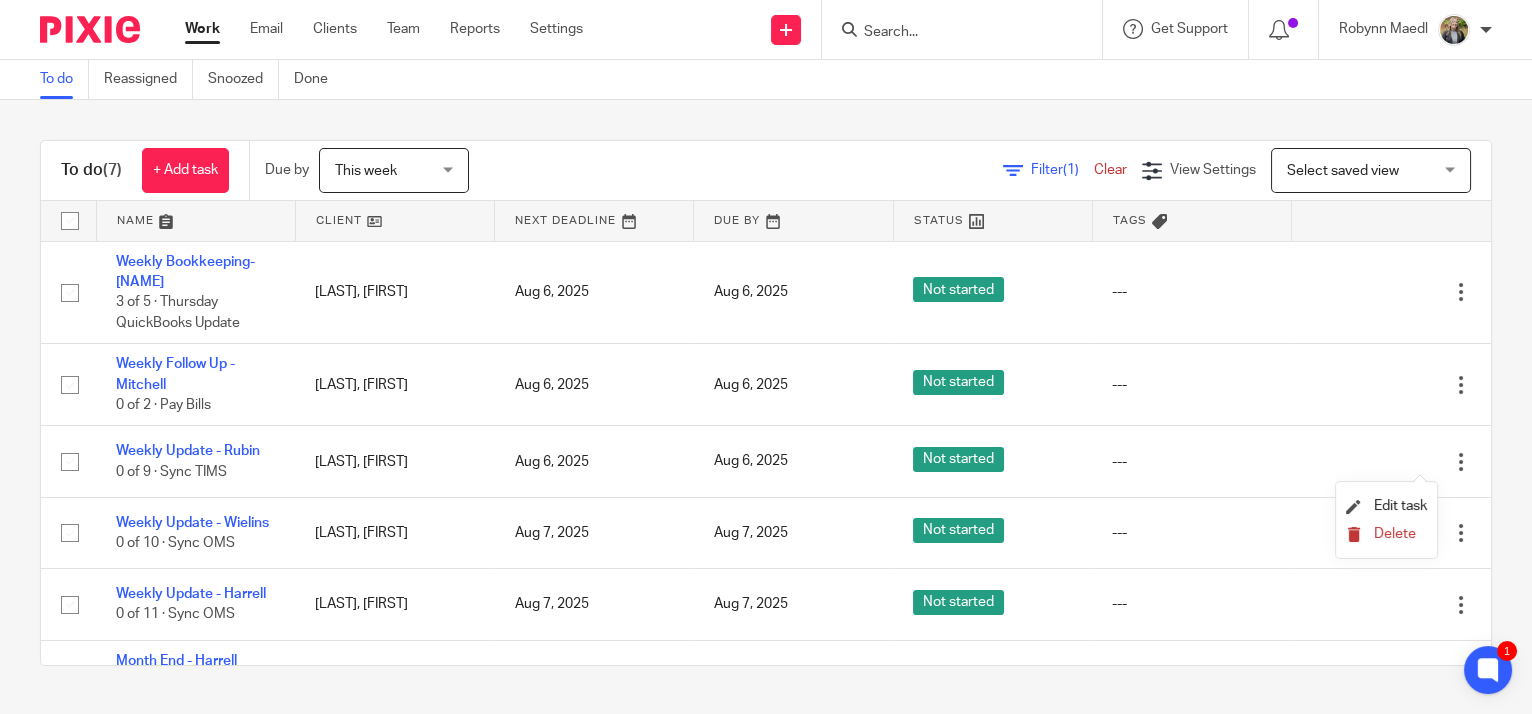 click on "Delete" at bounding box center [1395, 534] 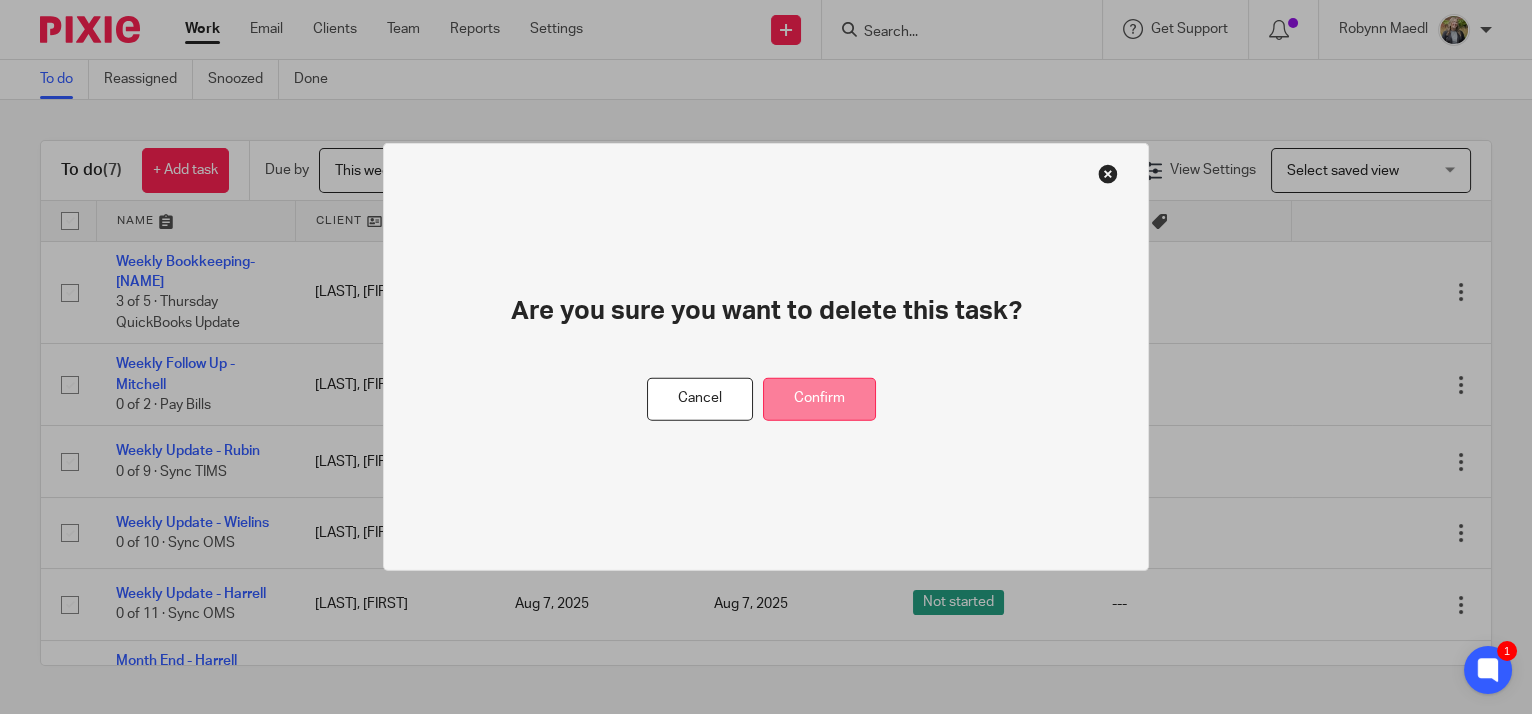 click on "Confirm" at bounding box center (819, 399) 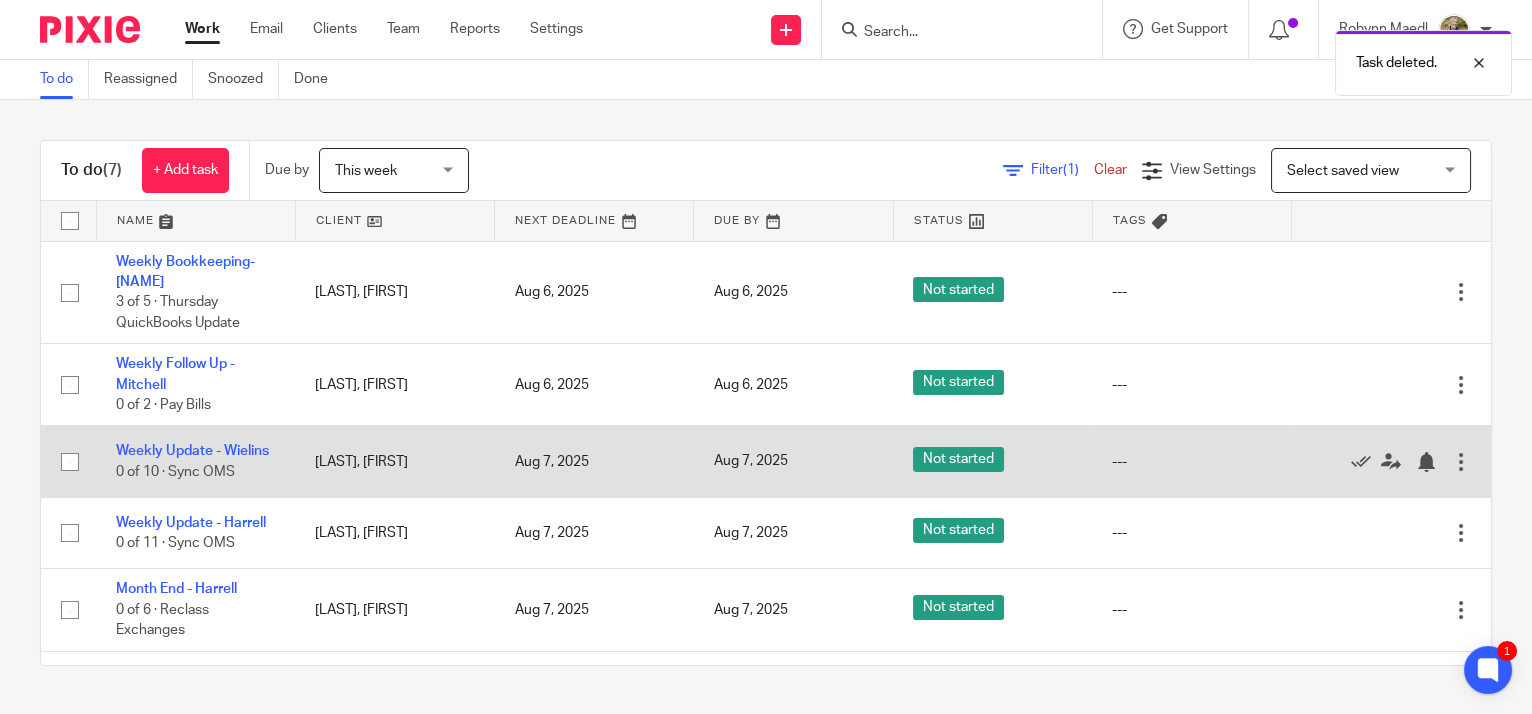 scroll, scrollTop: 69, scrollLeft: 0, axis: vertical 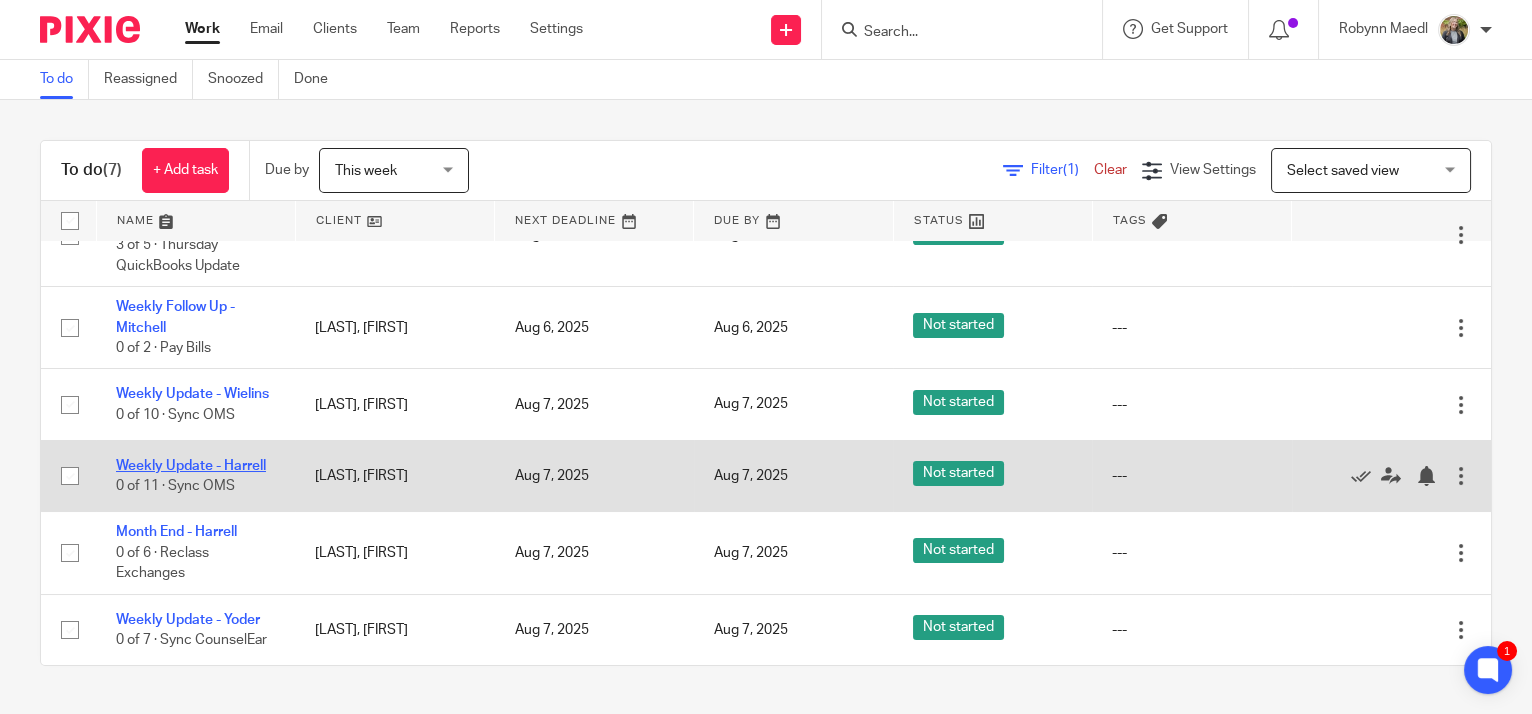 click on "Weekly Update - Harrell" at bounding box center [191, 466] 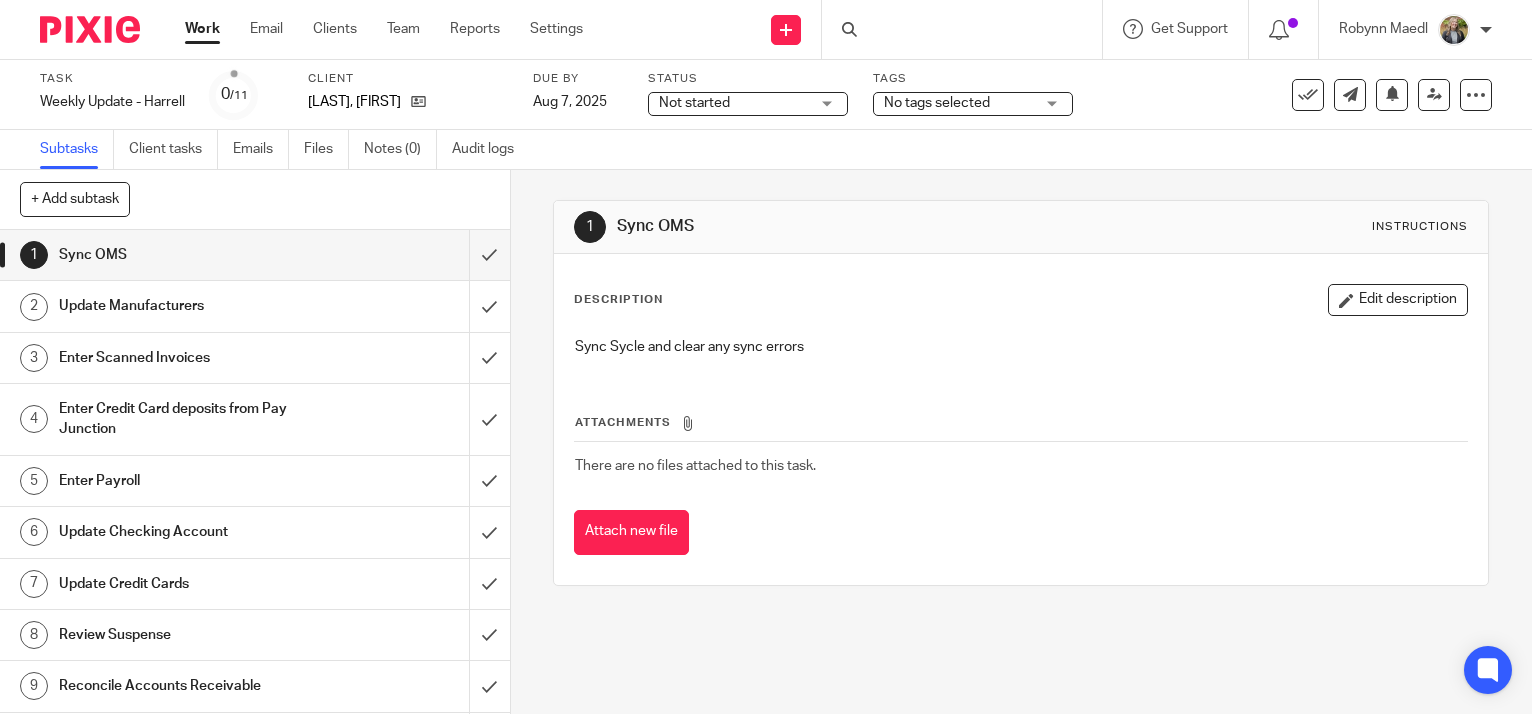 scroll, scrollTop: 0, scrollLeft: 0, axis: both 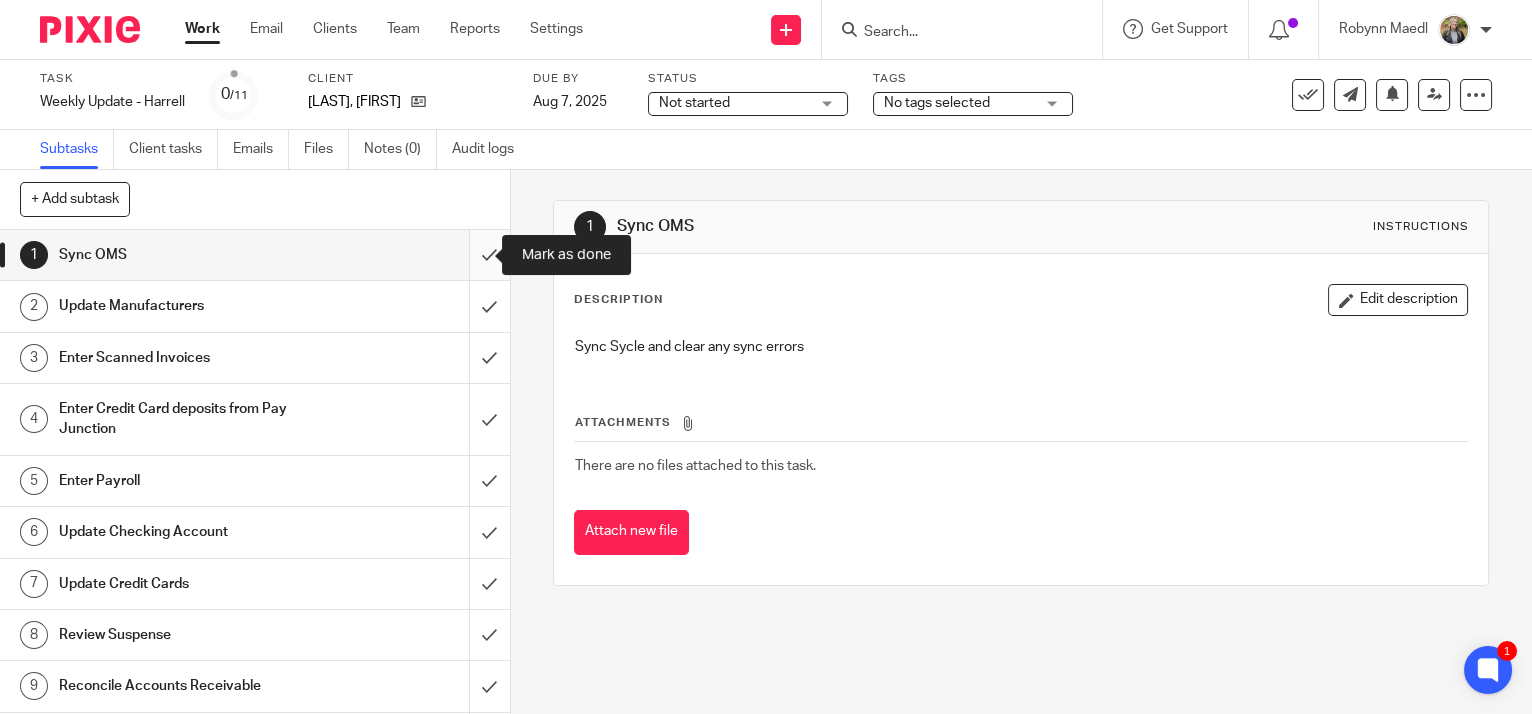 click at bounding box center [255, 255] 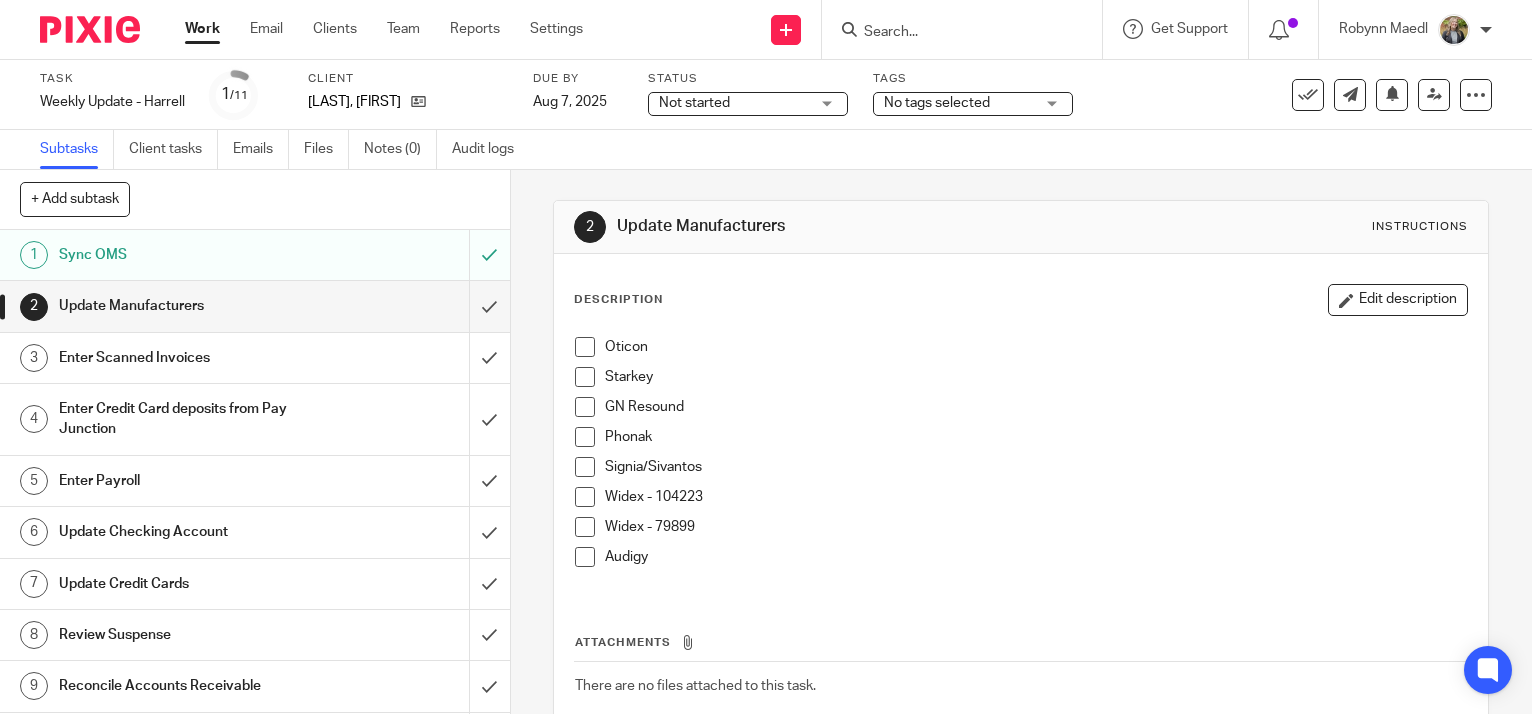 scroll, scrollTop: 0, scrollLeft: 0, axis: both 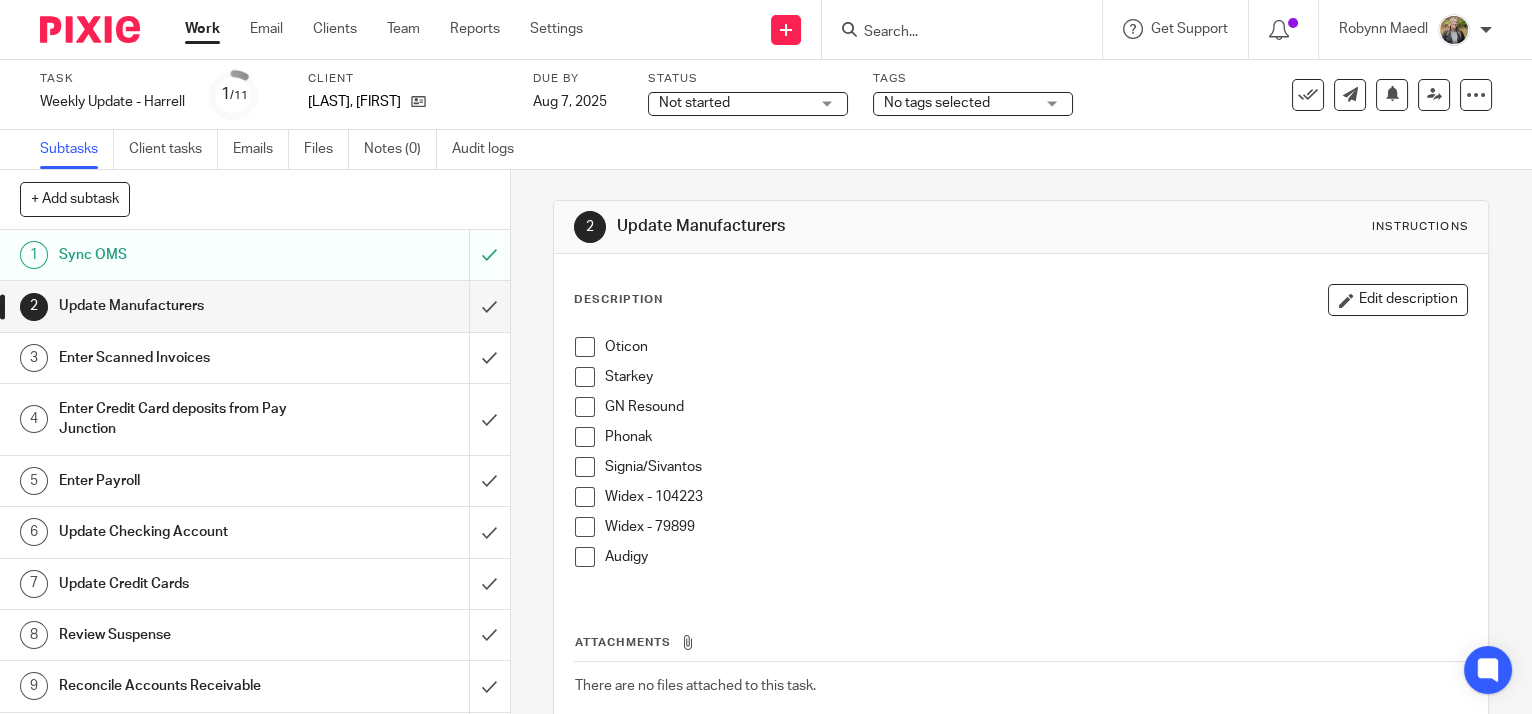 click at bounding box center [255, 306] 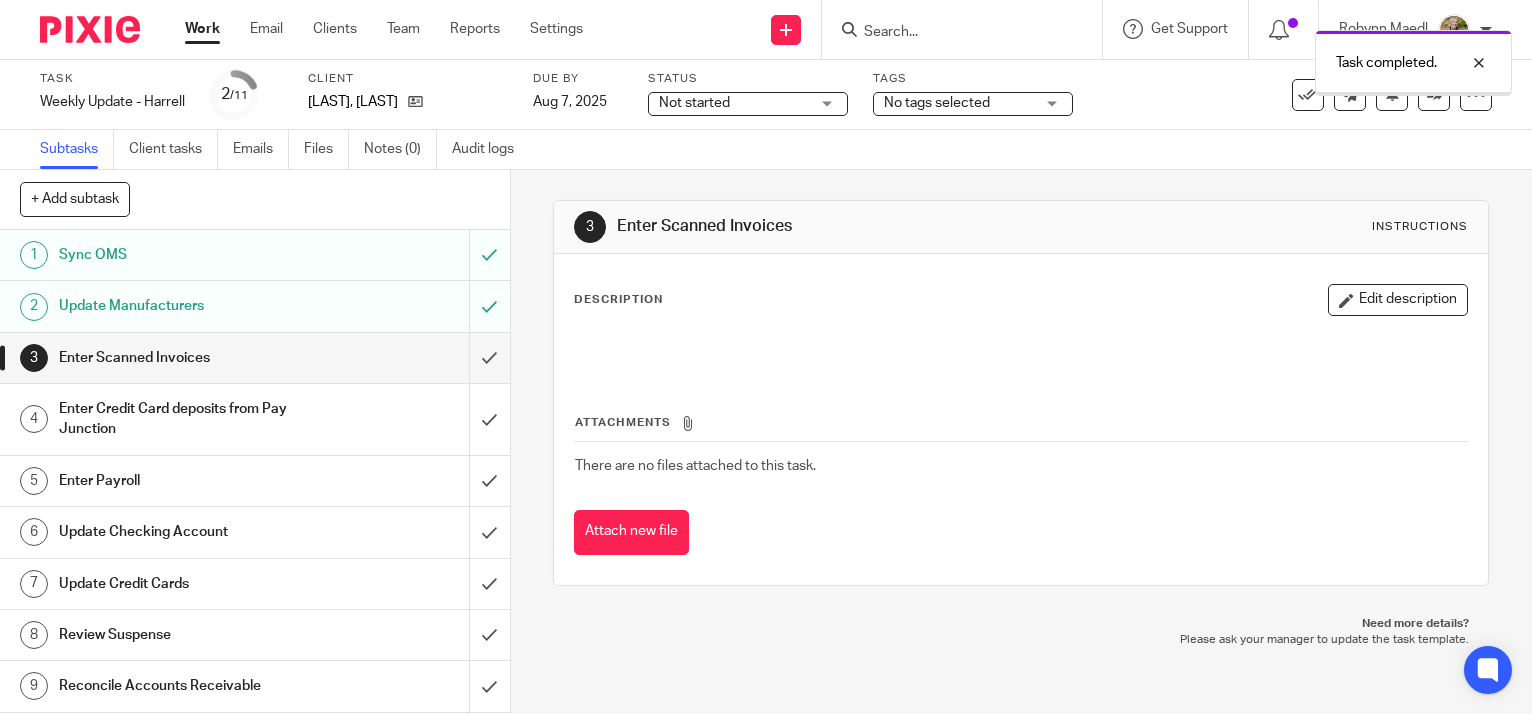 scroll, scrollTop: 0, scrollLeft: 0, axis: both 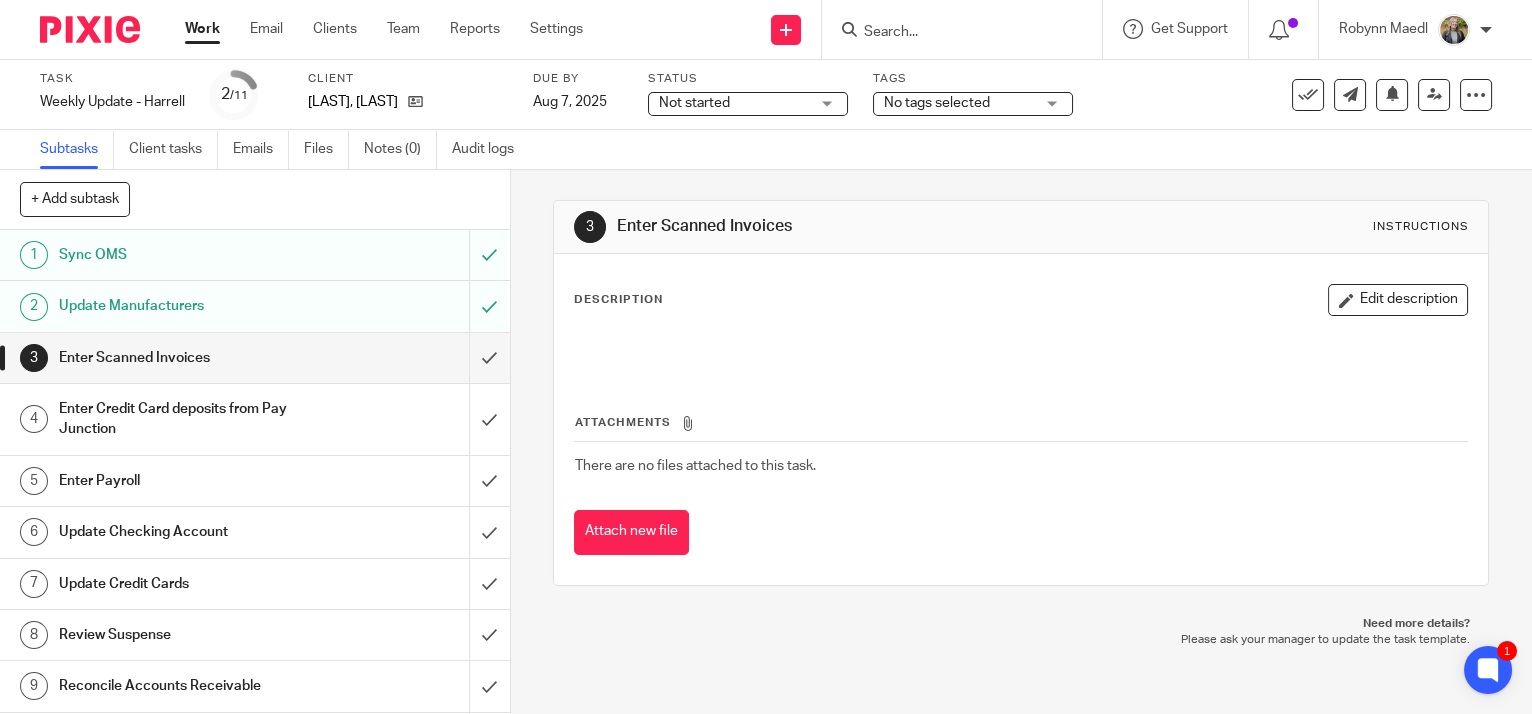 click on "There are no files attached to this task." at bounding box center [1021, 466] 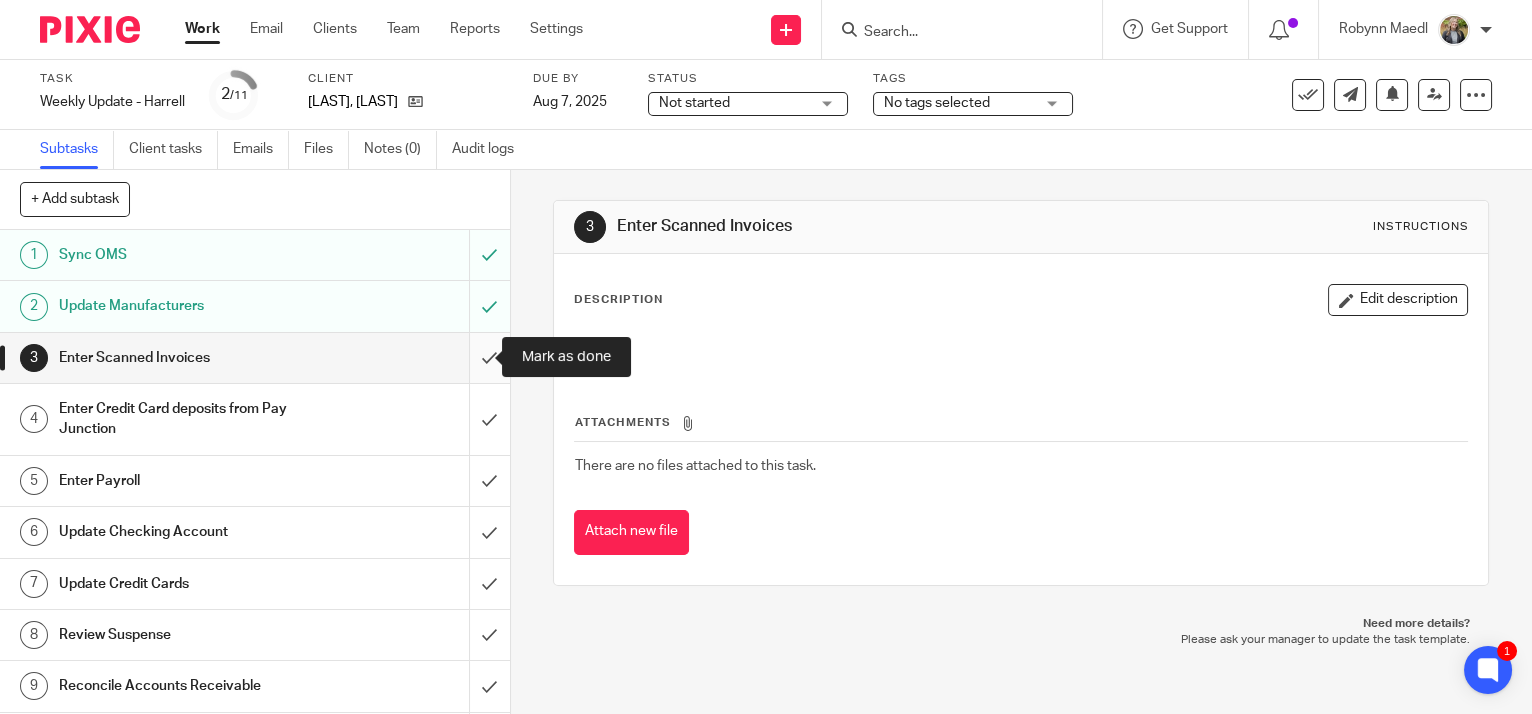 click at bounding box center [255, 358] 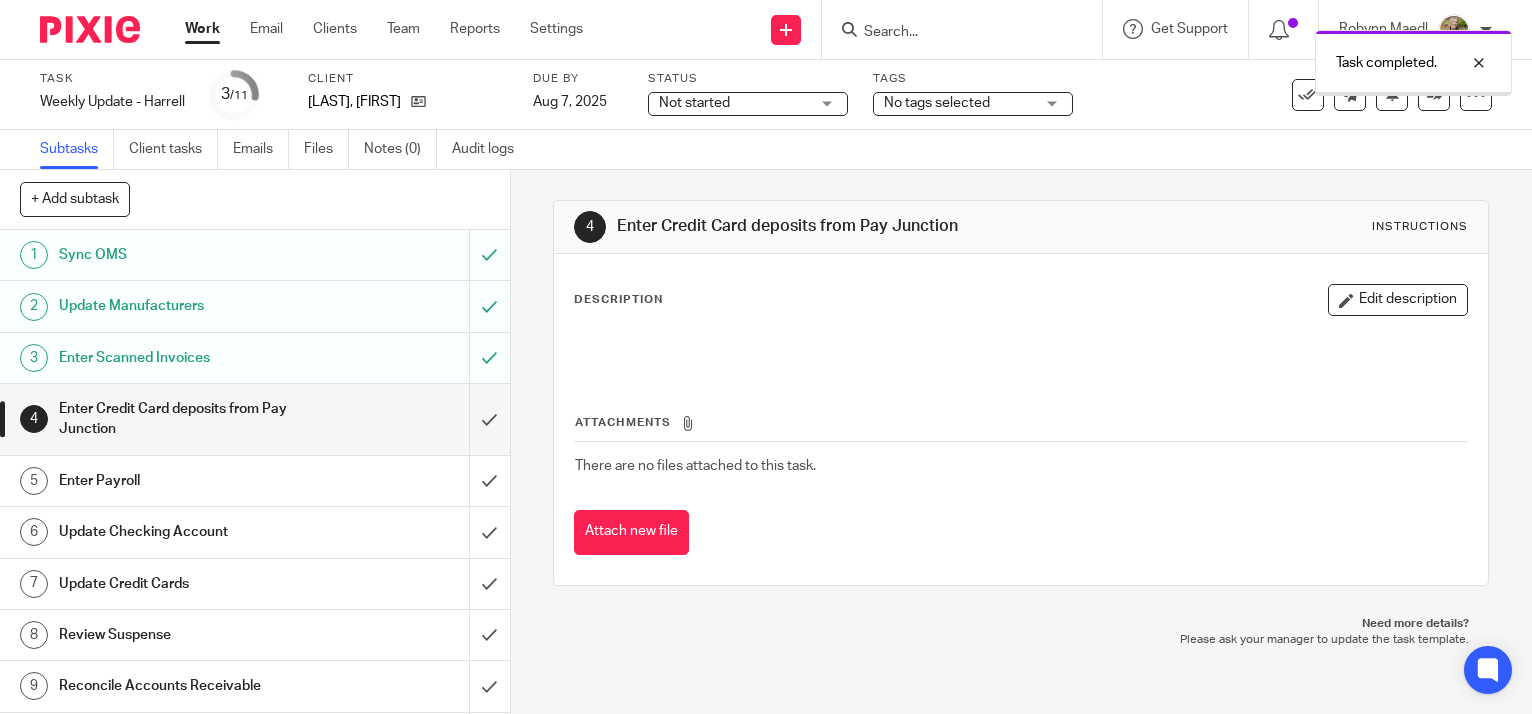 scroll, scrollTop: 0, scrollLeft: 0, axis: both 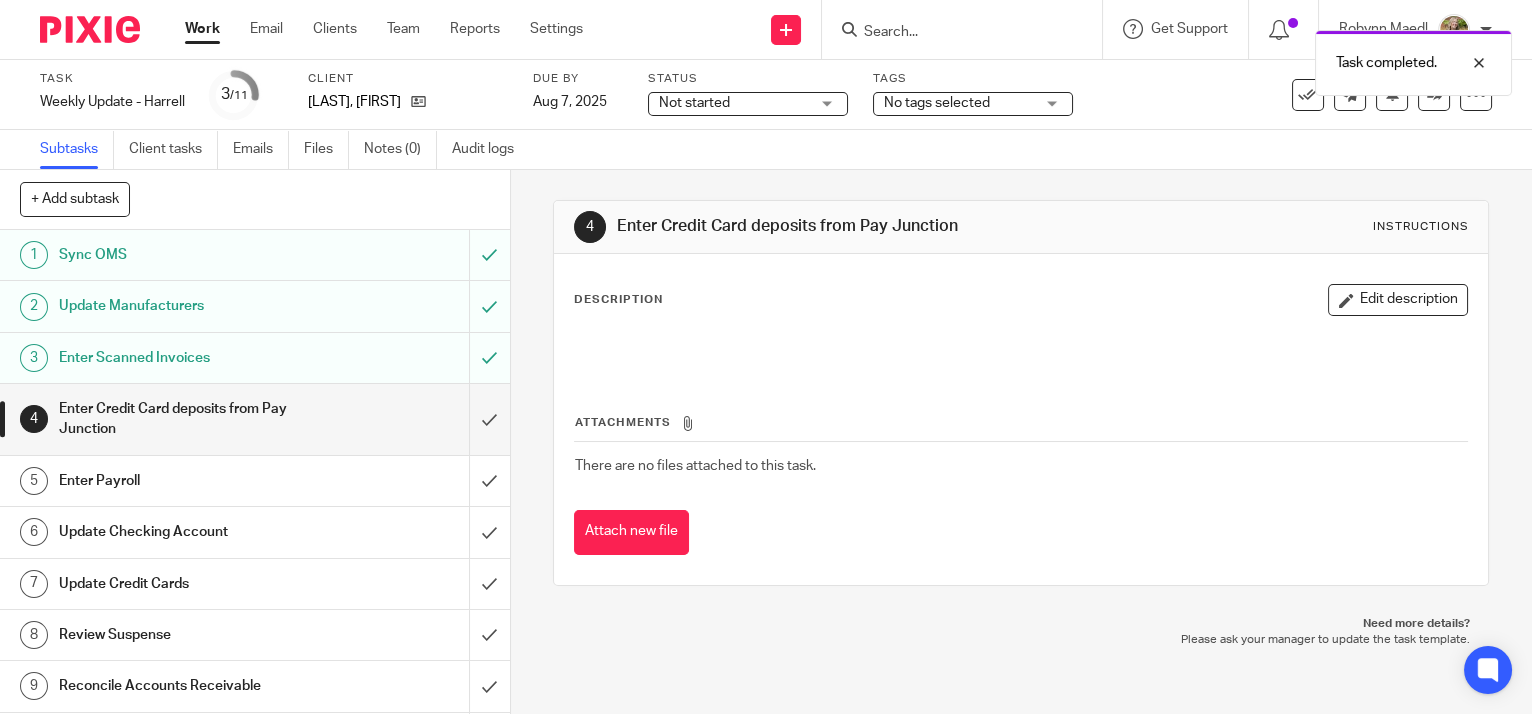 click at bounding box center (255, 419) 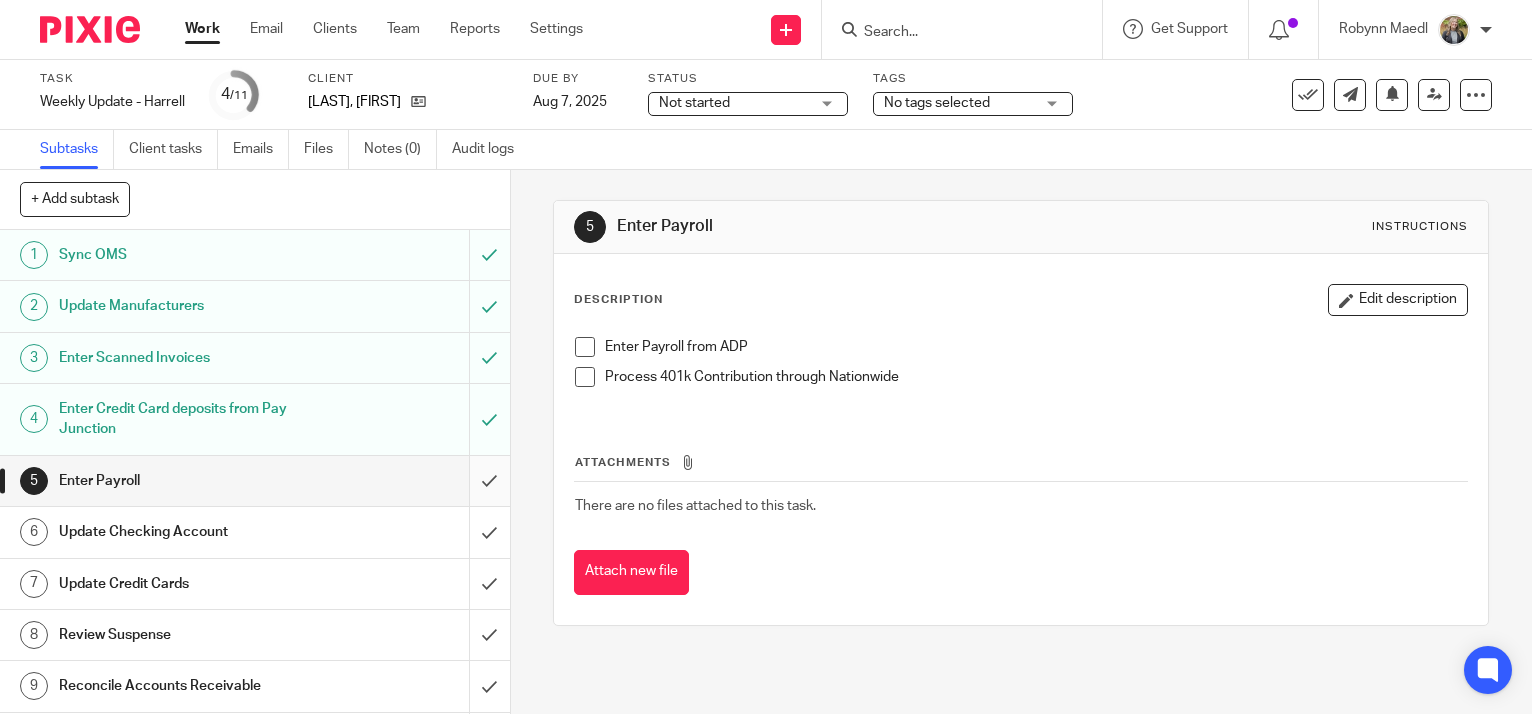scroll, scrollTop: 0, scrollLeft: 0, axis: both 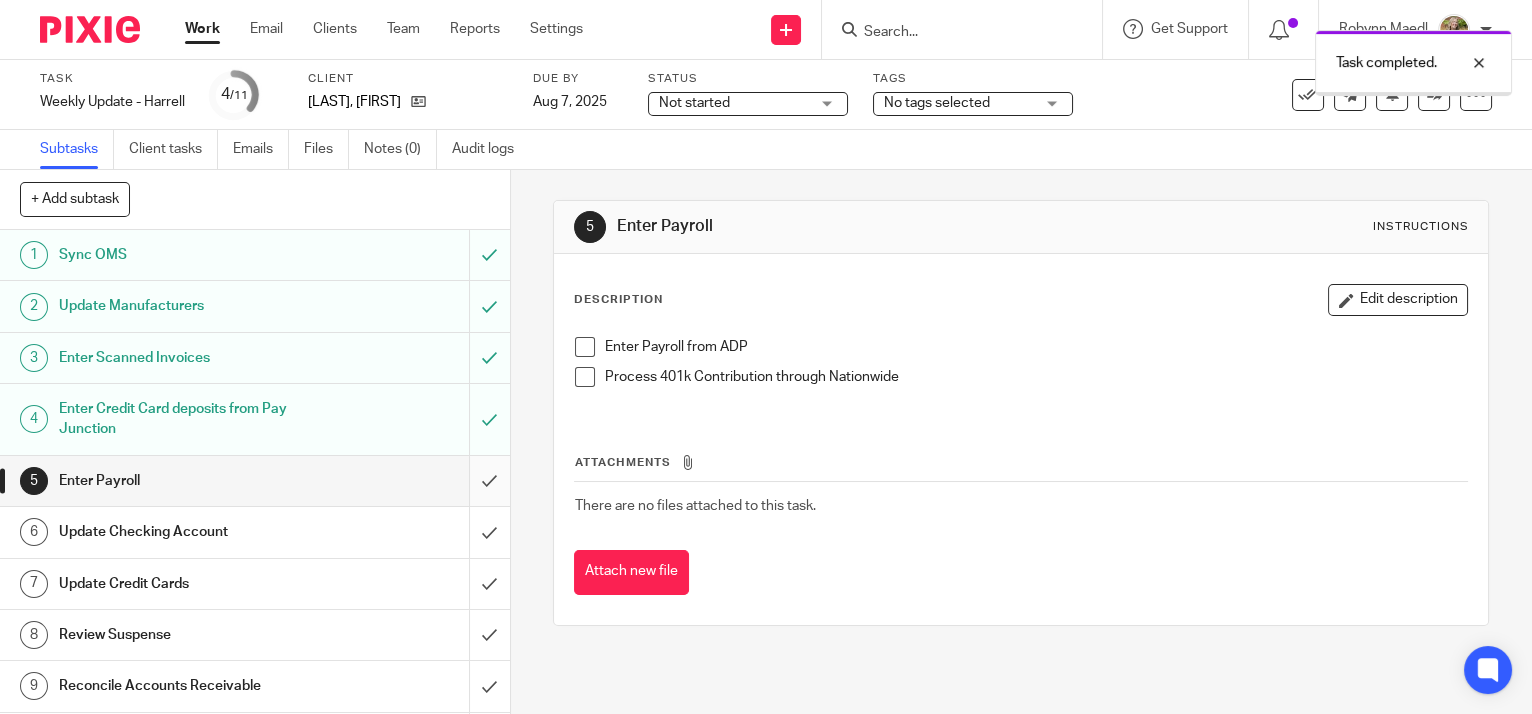 click at bounding box center (255, 481) 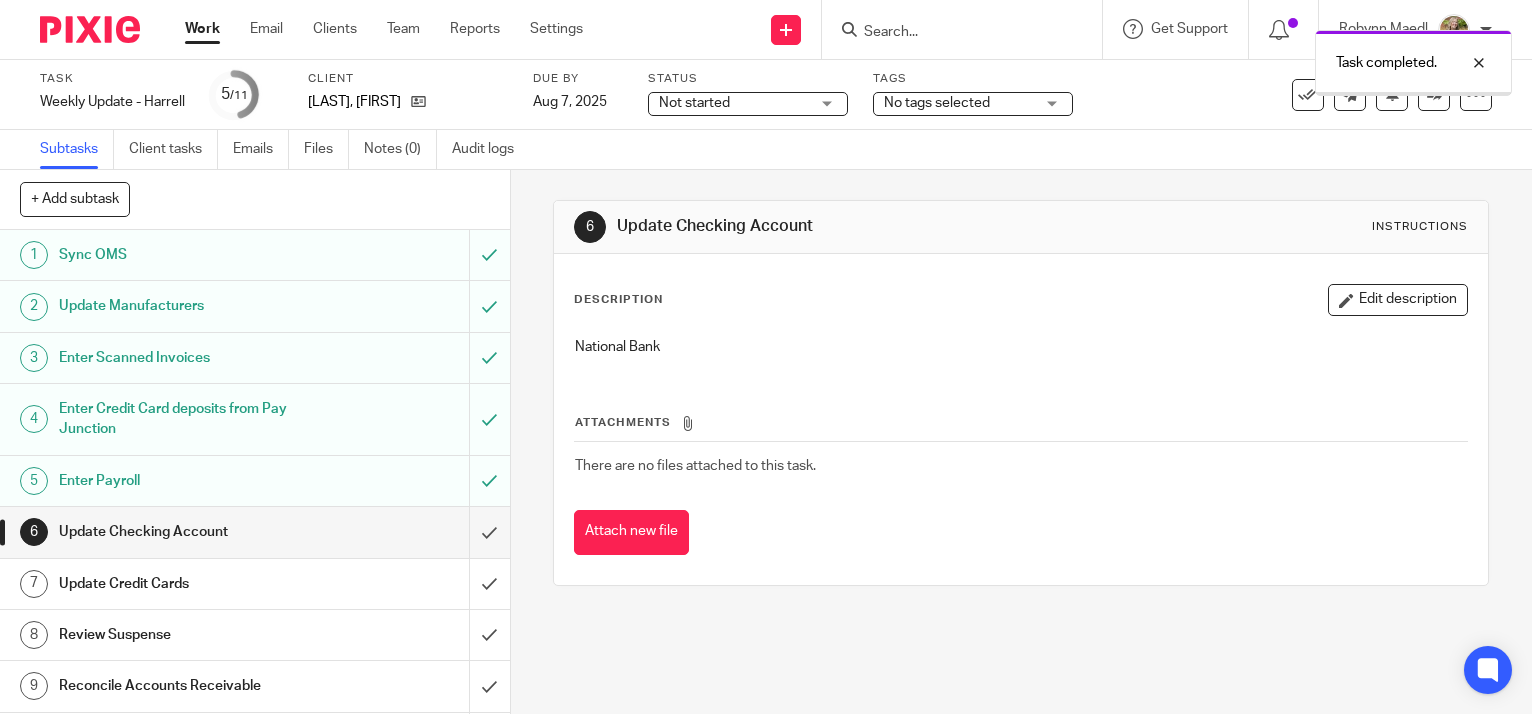 scroll, scrollTop: 0, scrollLeft: 0, axis: both 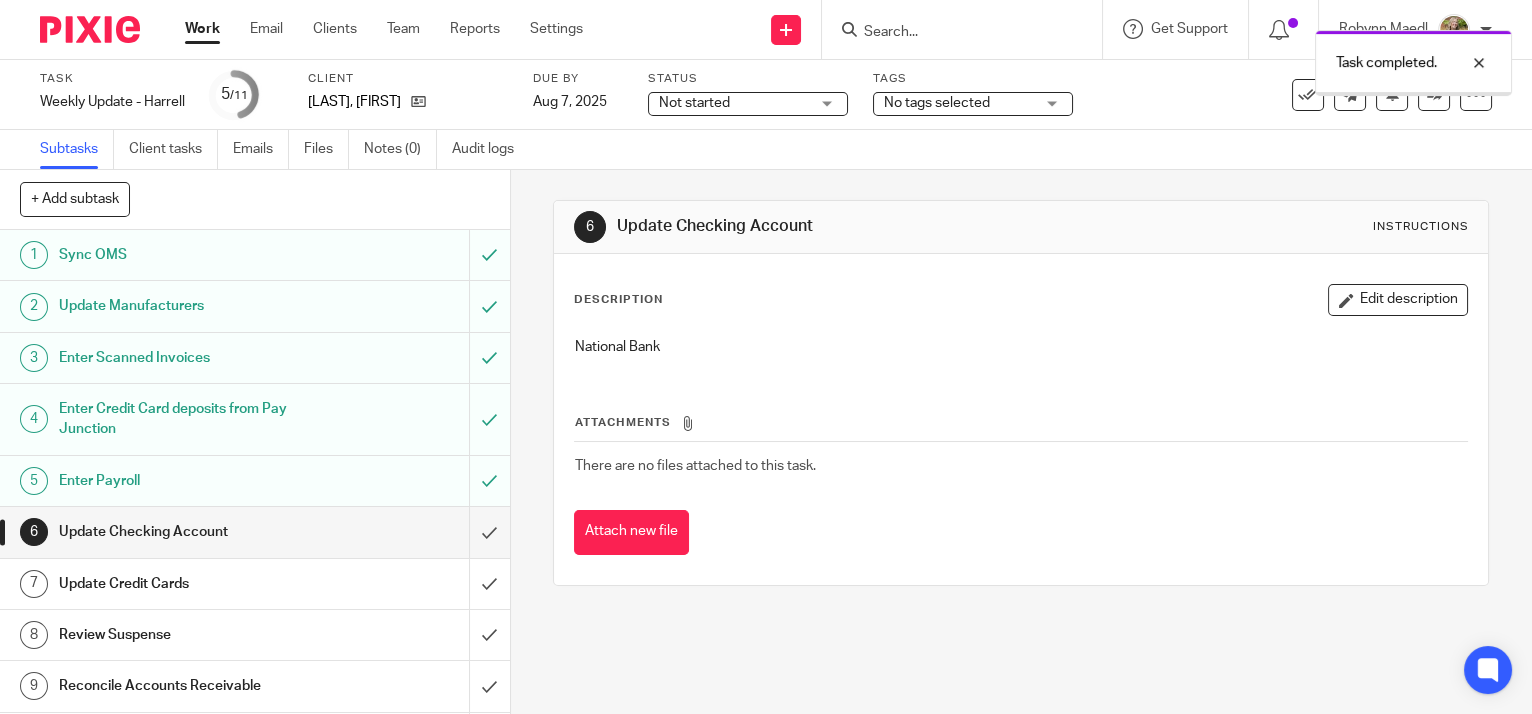 click at bounding box center [255, 532] 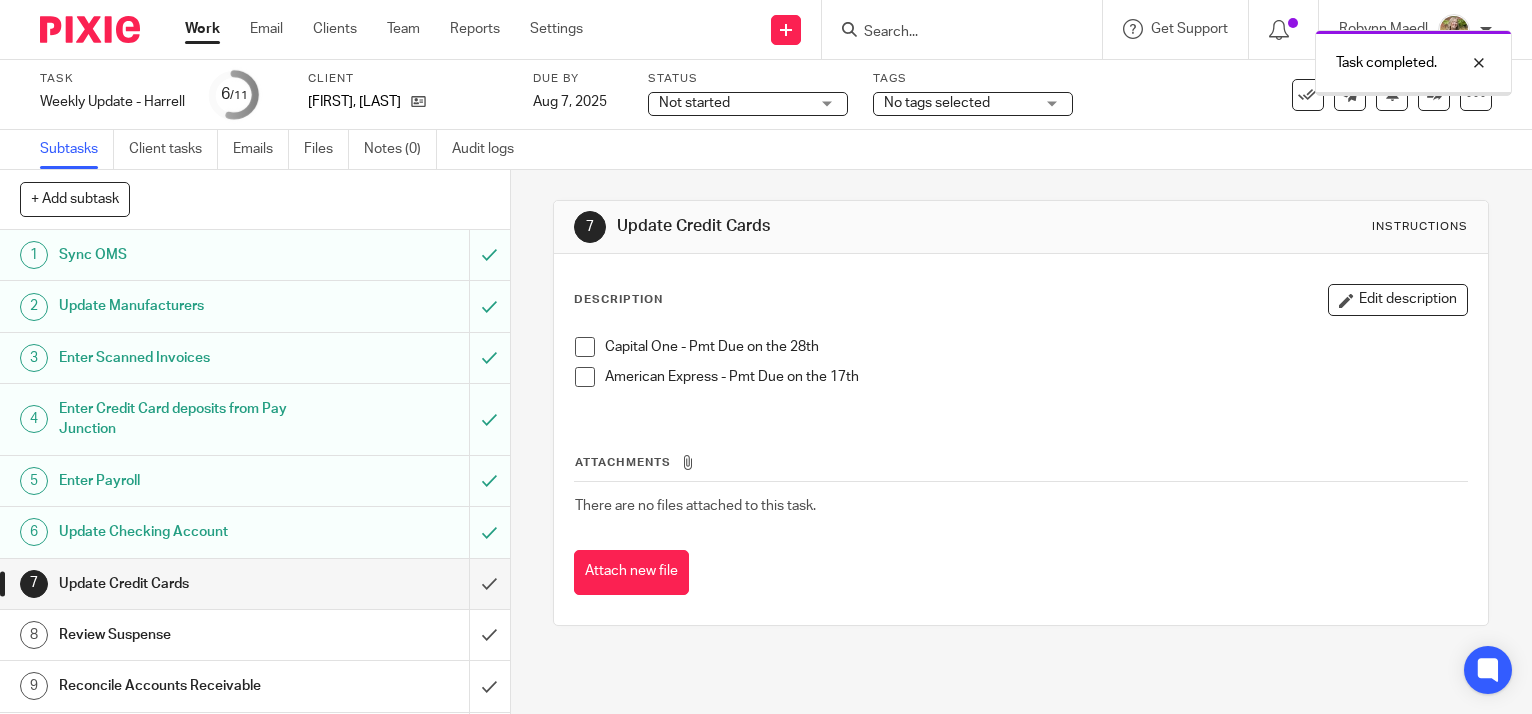 scroll, scrollTop: 0, scrollLeft: 0, axis: both 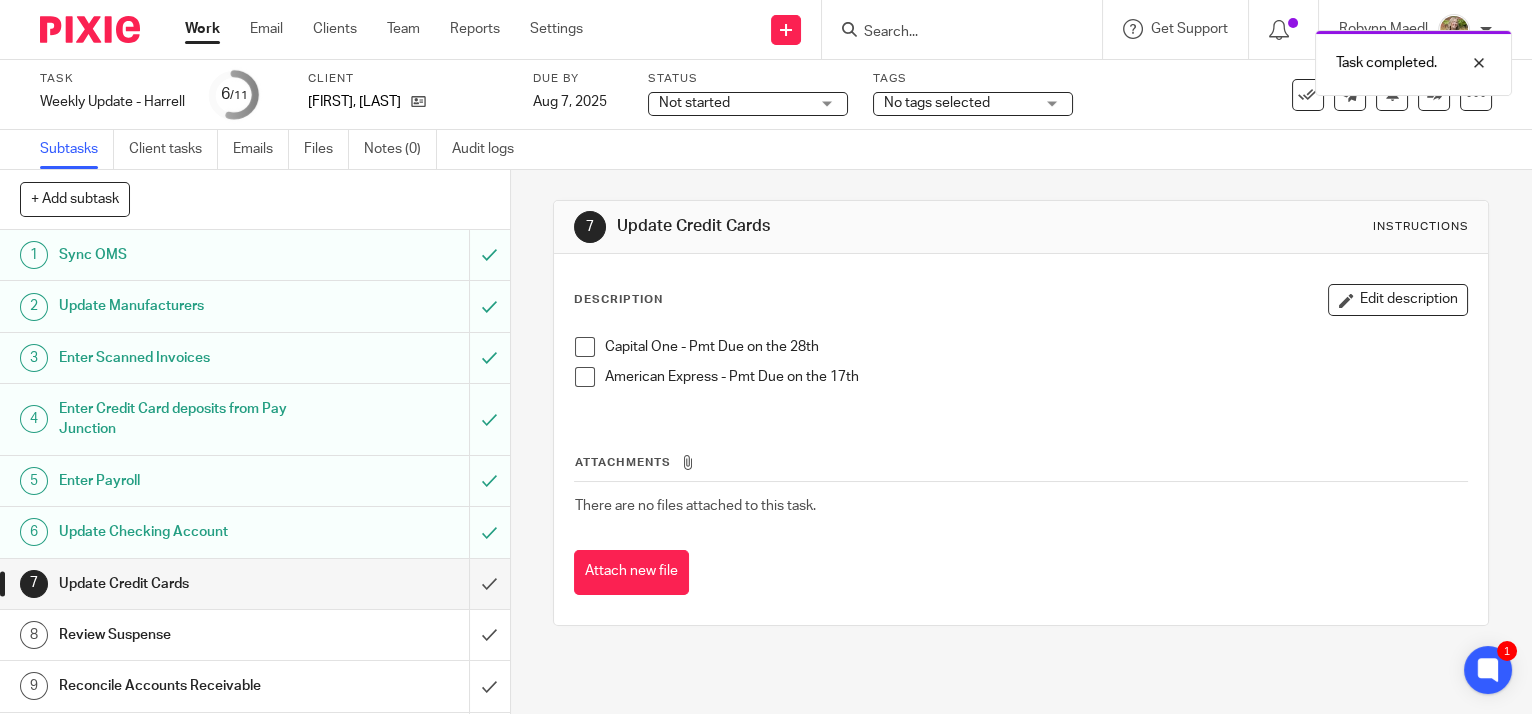 click at bounding box center [585, 347] 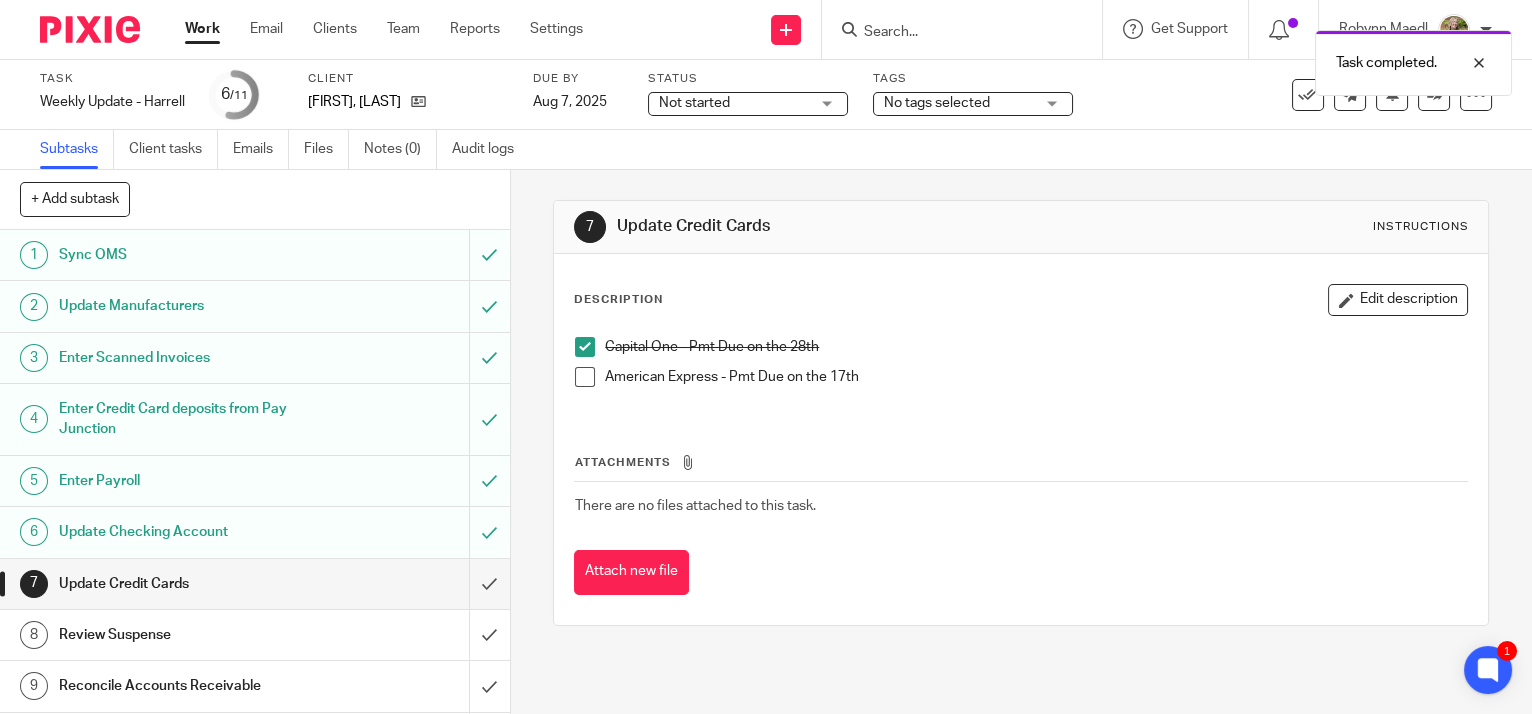 click at bounding box center (585, 377) 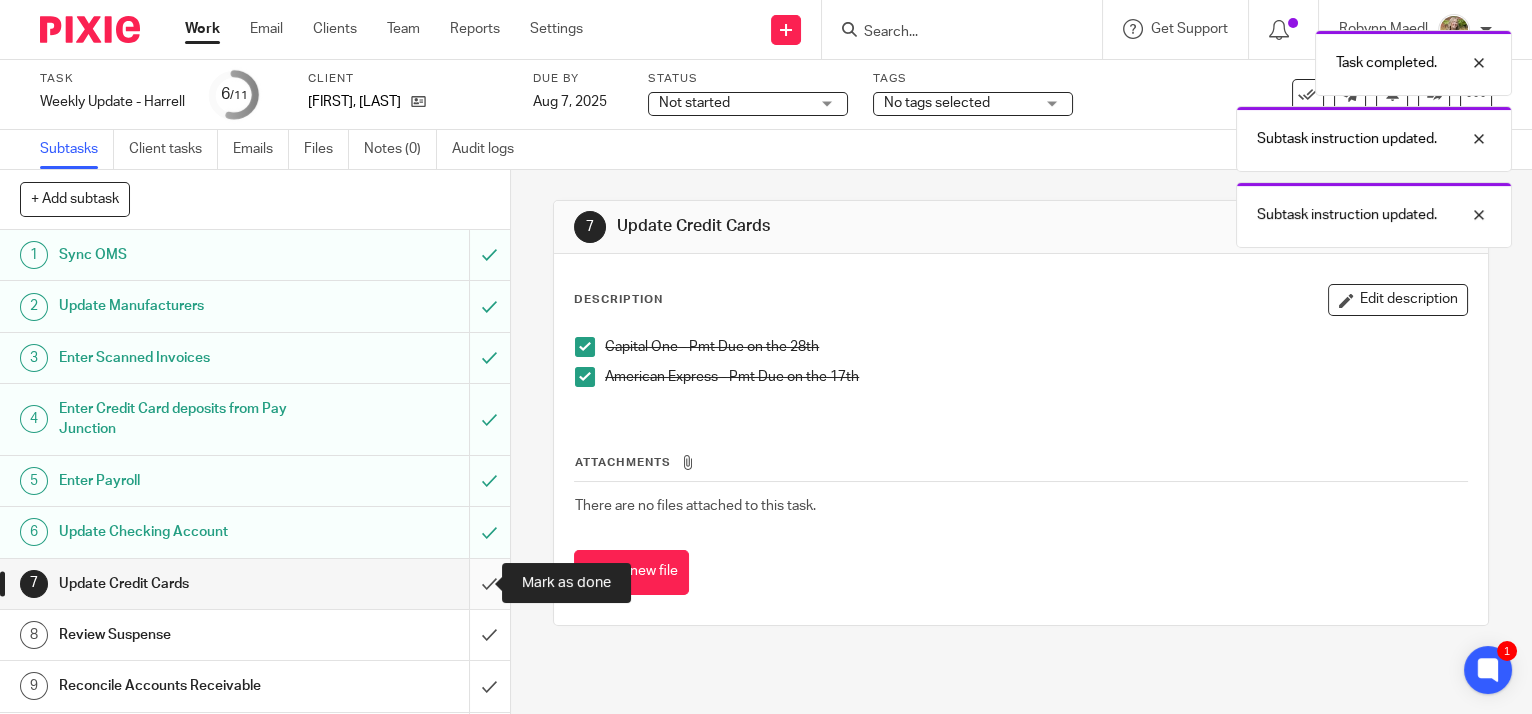 click at bounding box center (255, 584) 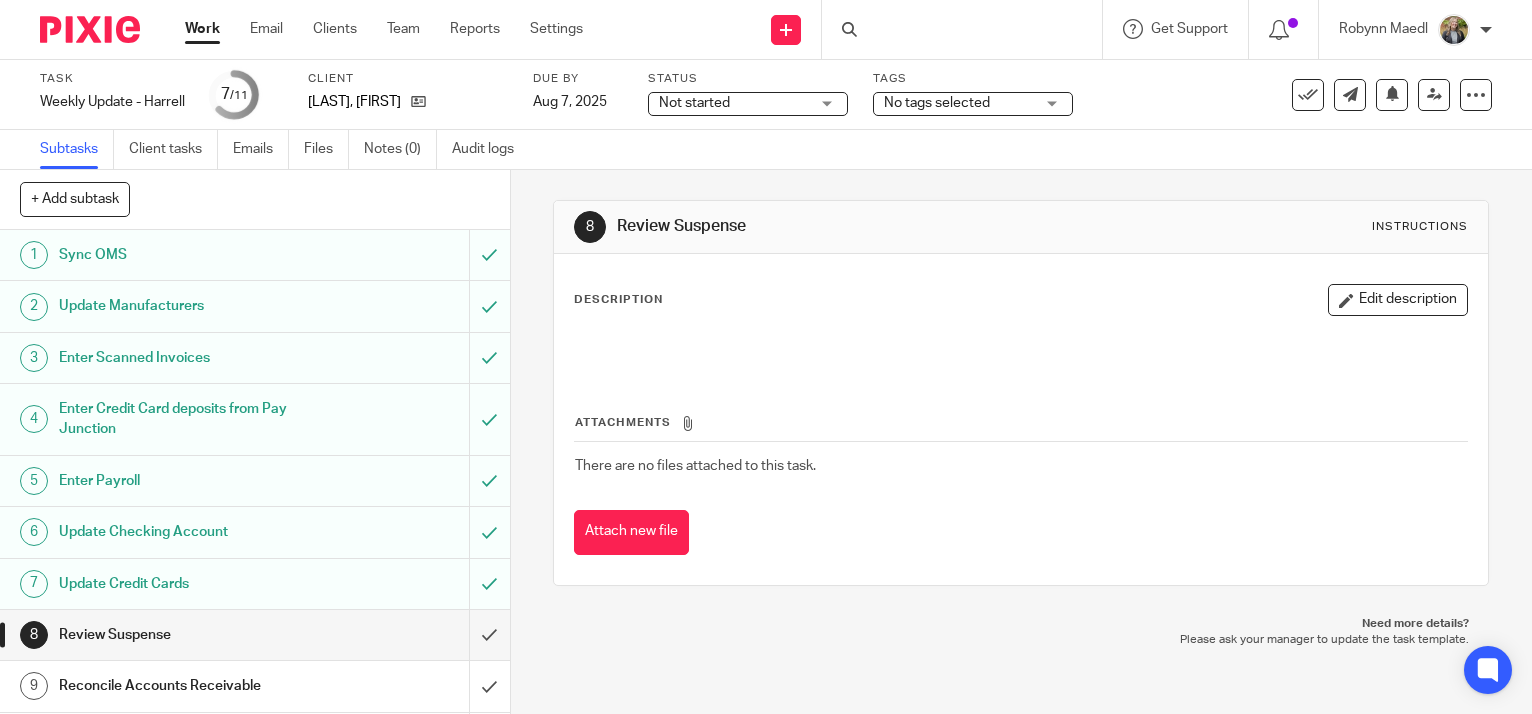 scroll, scrollTop: 0, scrollLeft: 0, axis: both 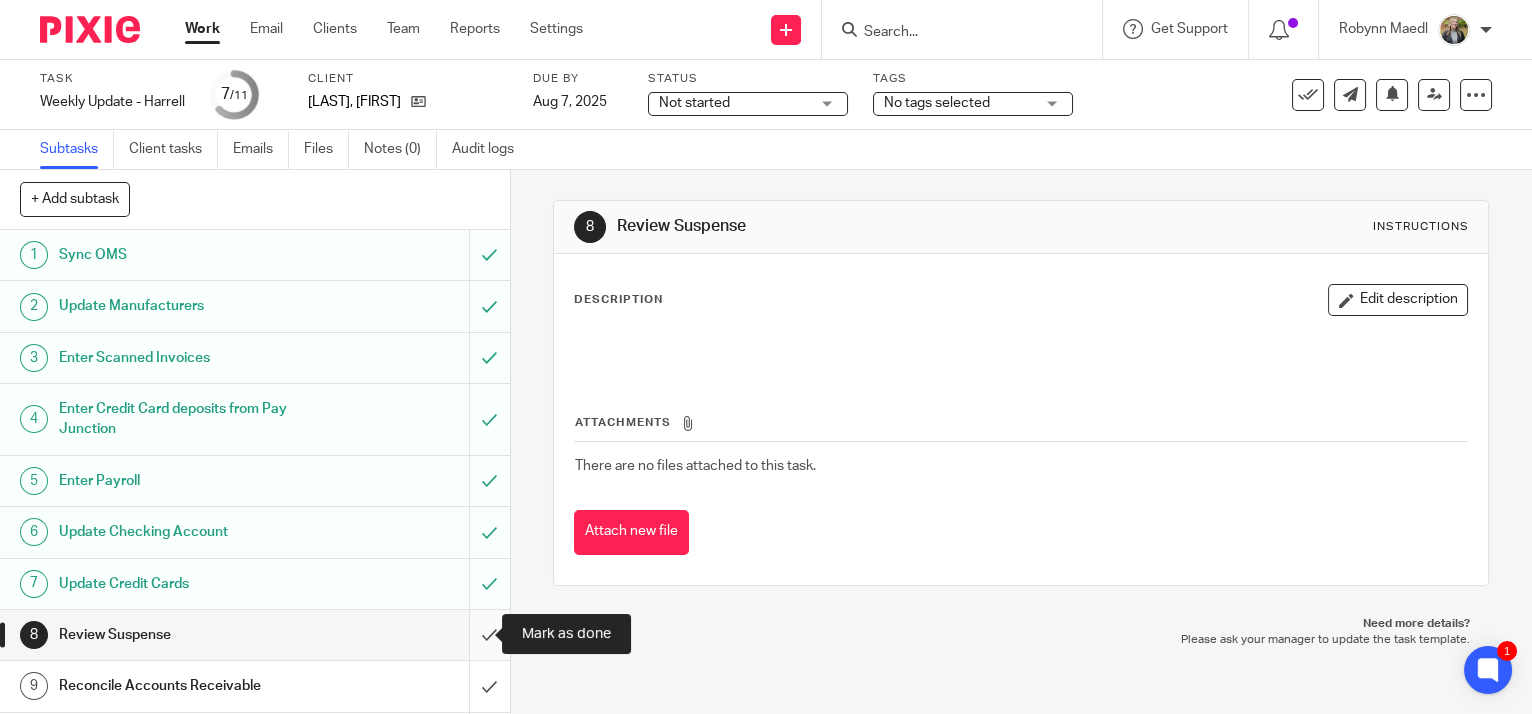 click at bounding box center [255, 635] 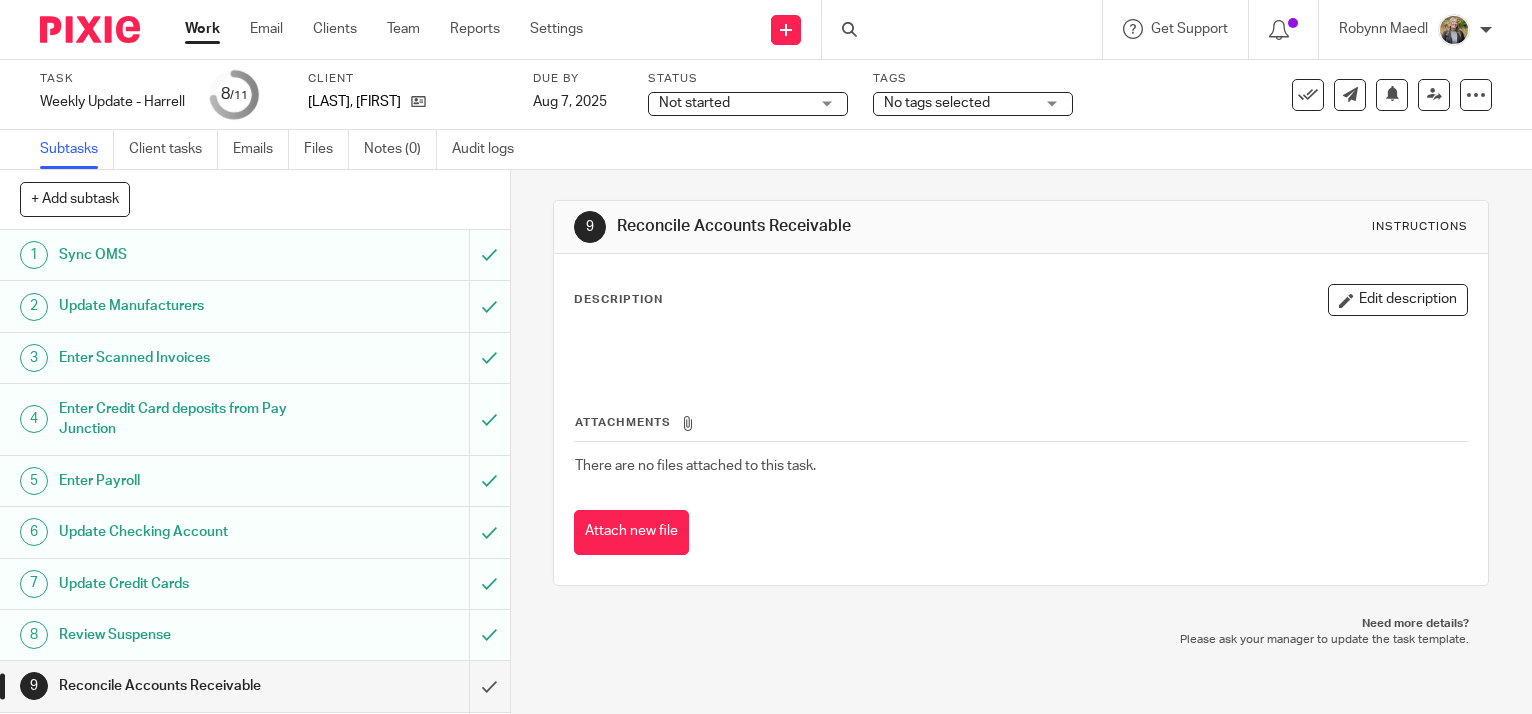 scroll, scrollTop: 0, scrollLeft: 0, axis: both 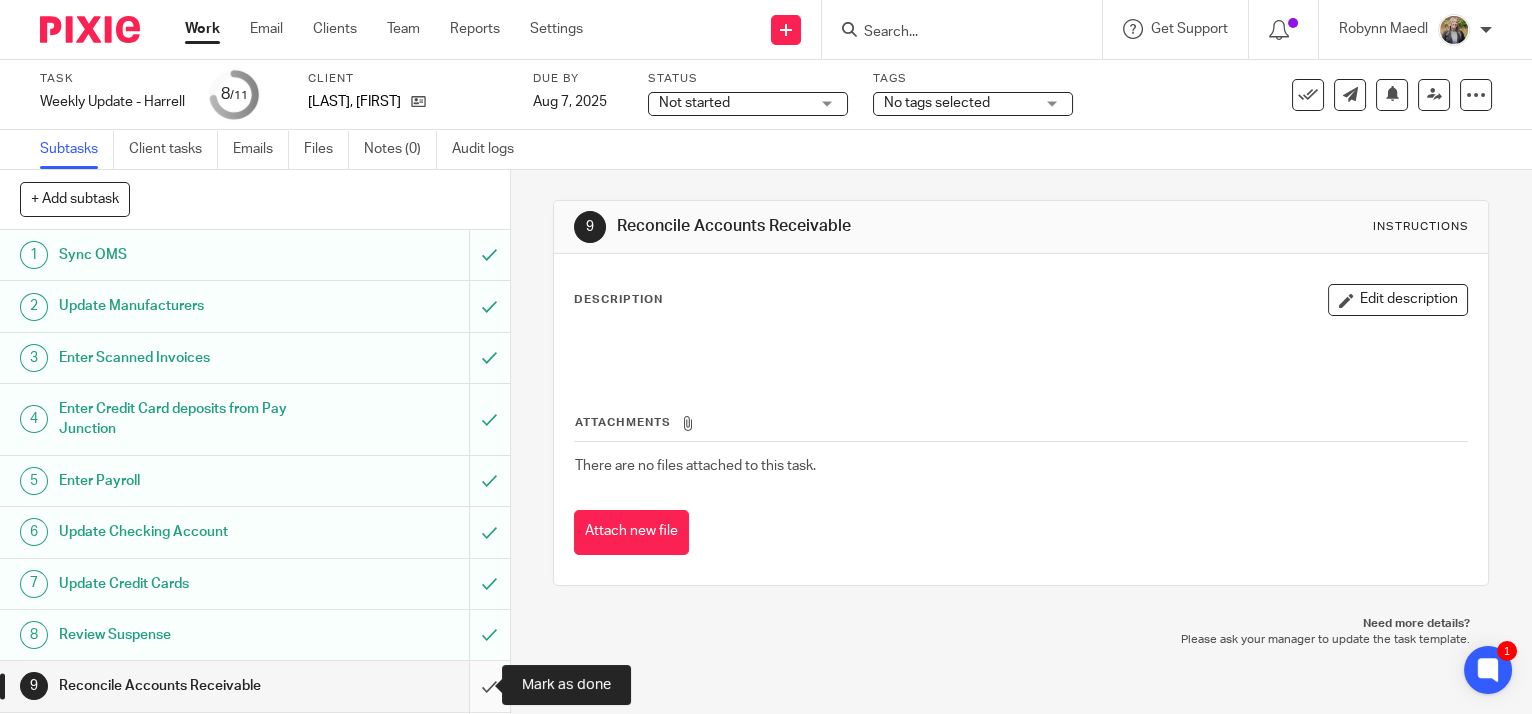 click at bounding box center (255, 686) 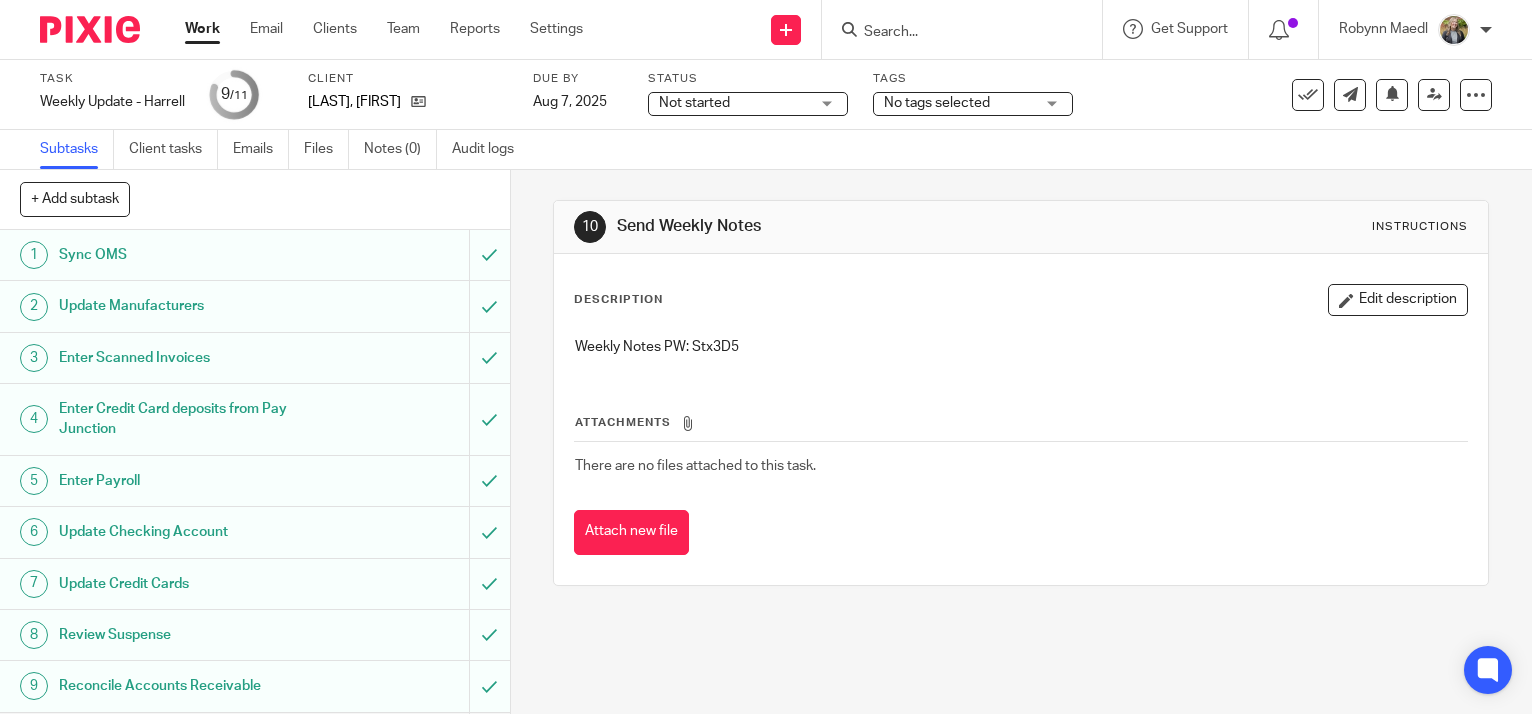 scroll, scrollTop: 0, scrollLeft: 0, axis: both 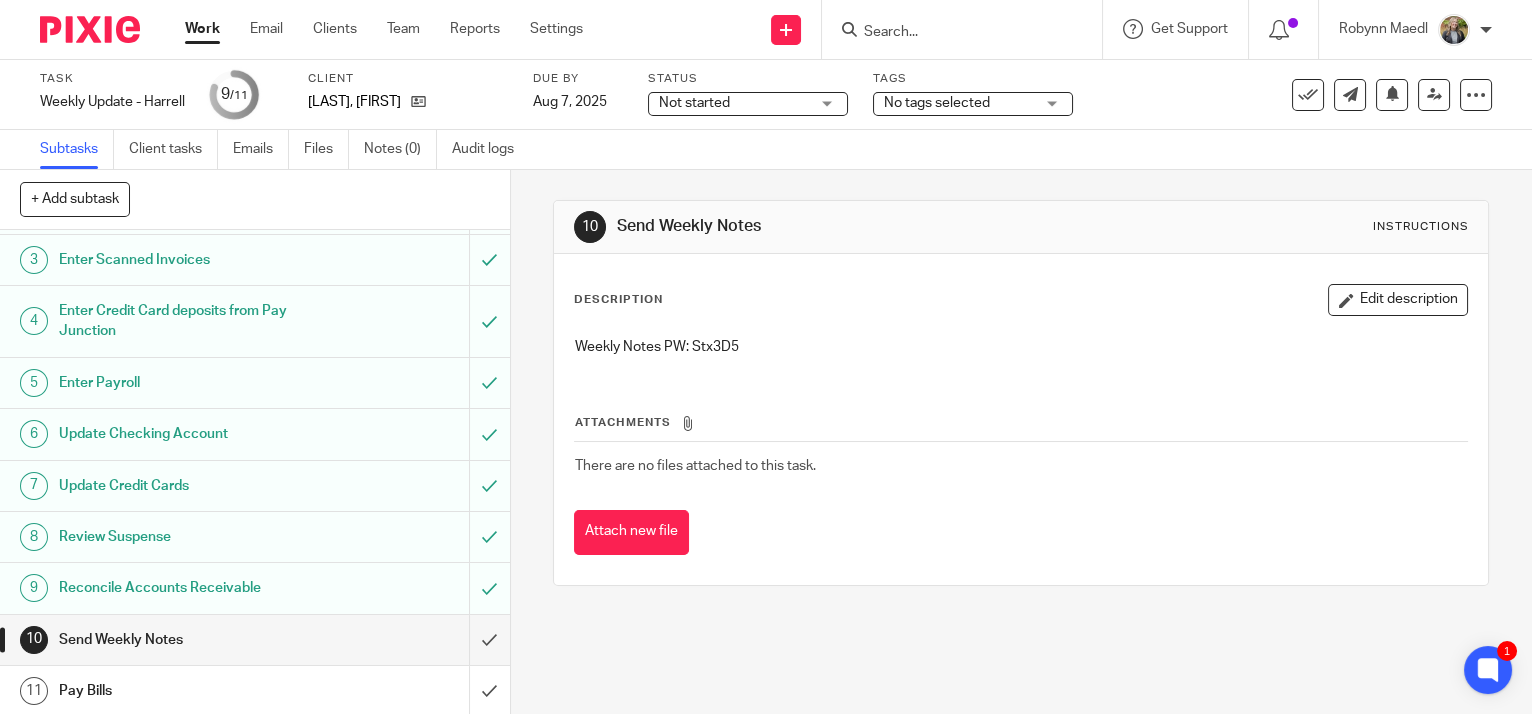 click on "Weekly Notes PW: Stx3D5" at bounding box center (1021, 347) 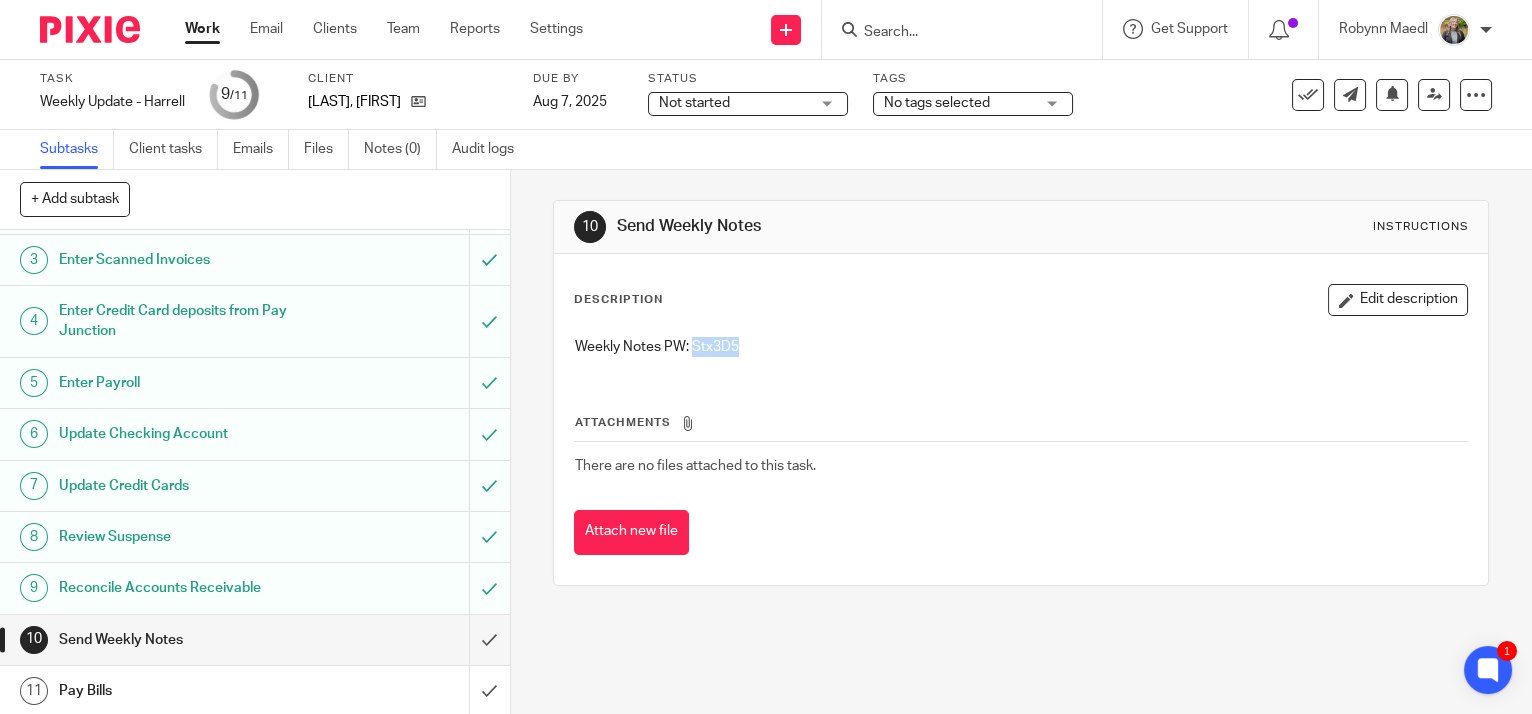 click on "Weekly Notes PW: Stx3D5" at bounding box center (1021, 347) 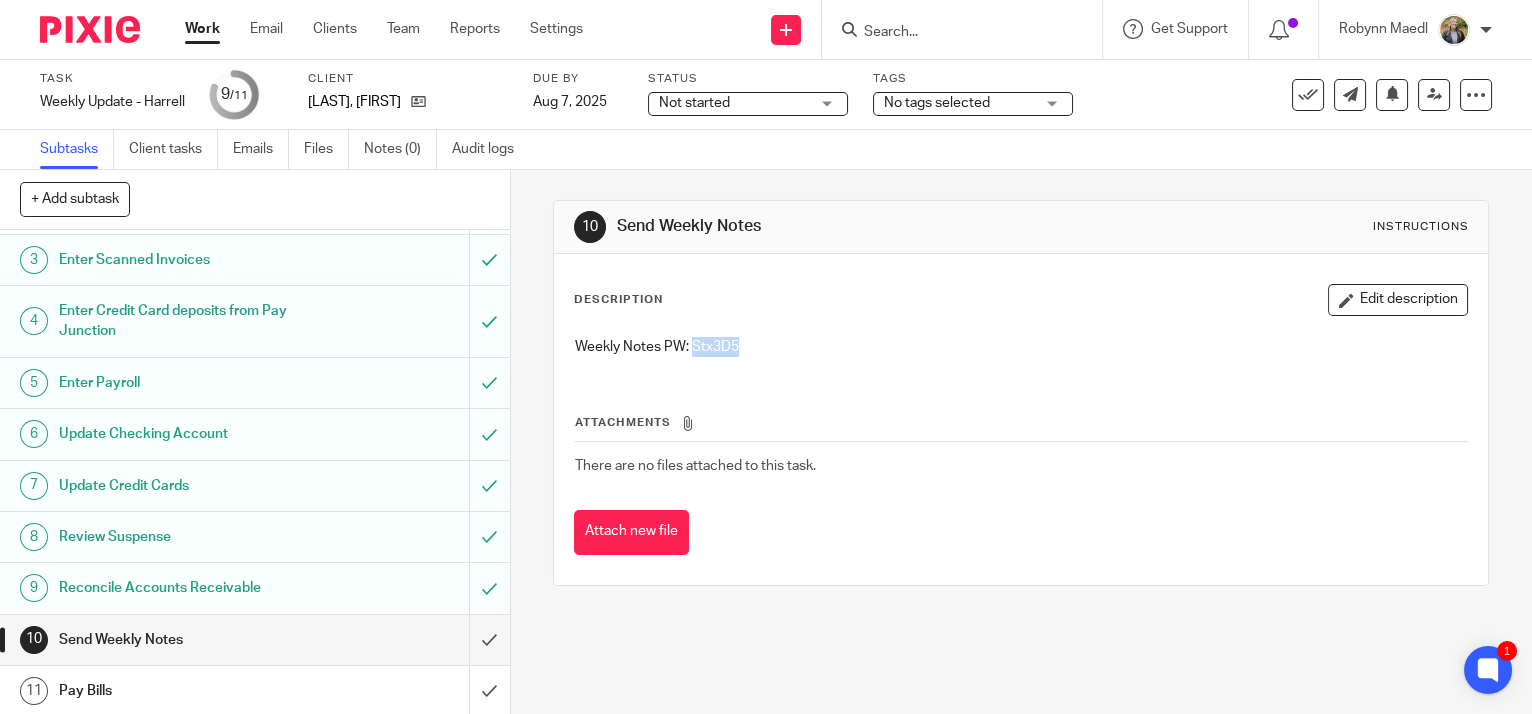 copy on "Stx3D5" 